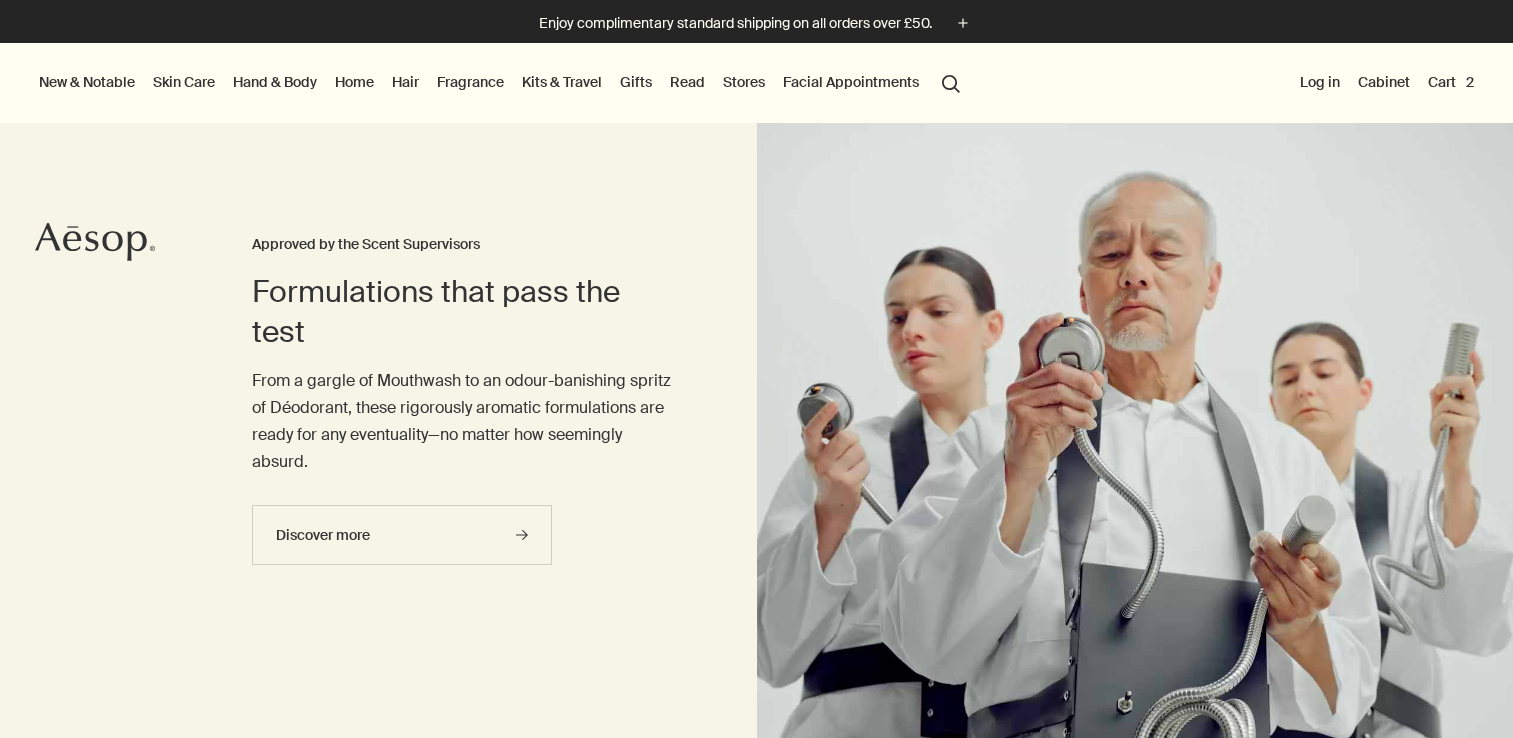 scroll, scrollTop: 0, scrollLeft: 0, axis: both 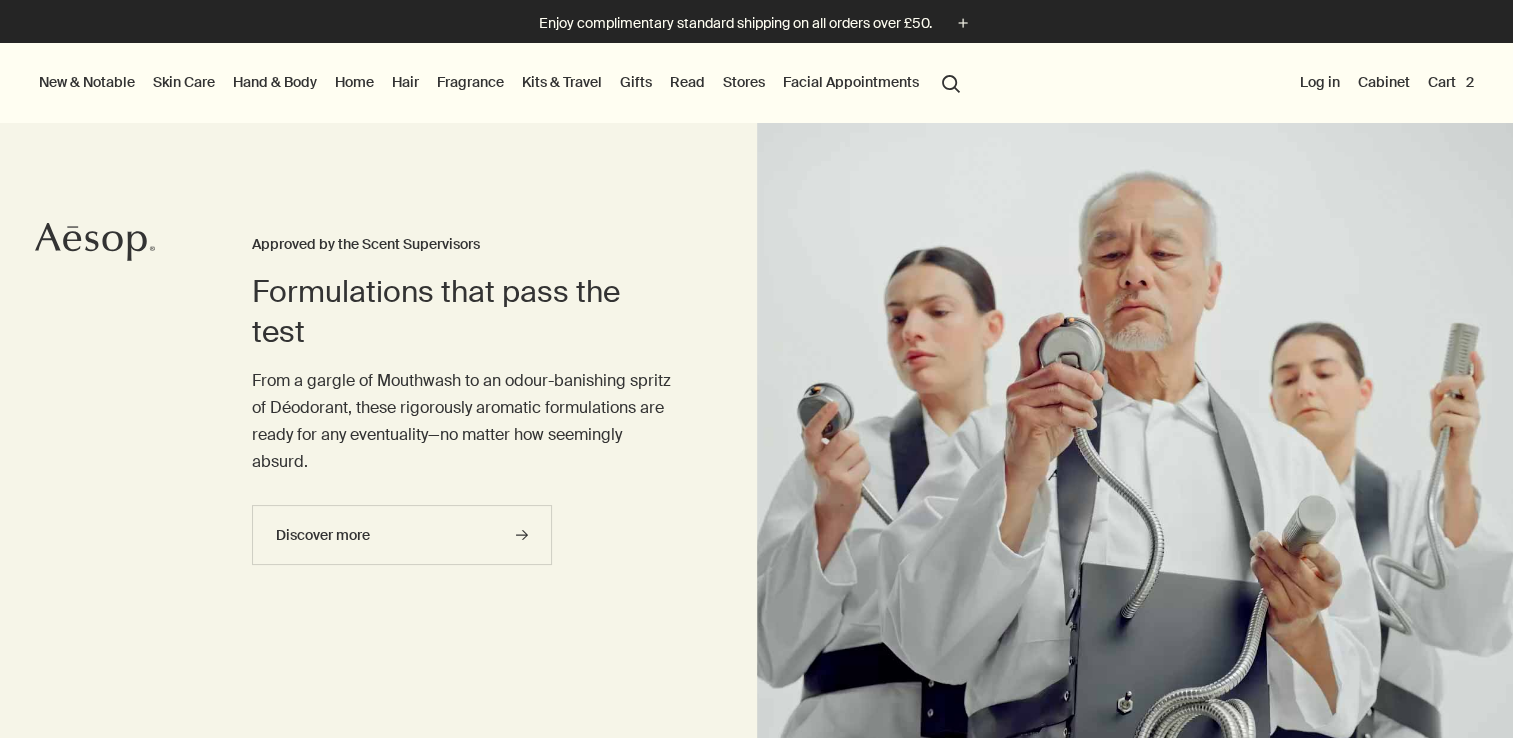 click on "Hand & Body" at bounding box center (275, 82) 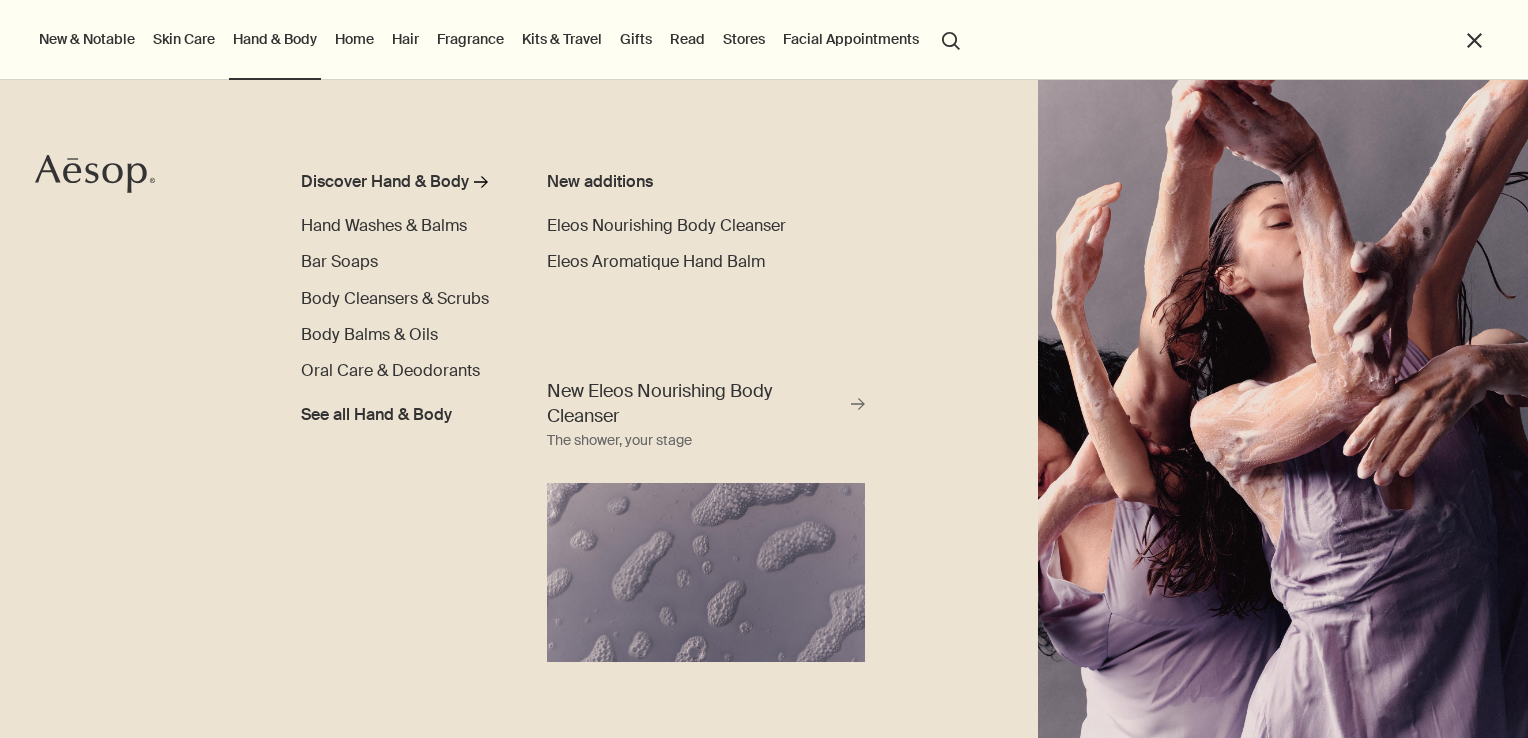 click on "New additions Eleos Nourishing Body Cleanser Eleos Aromatique Hand Balm" at bounding box center [792, 245] 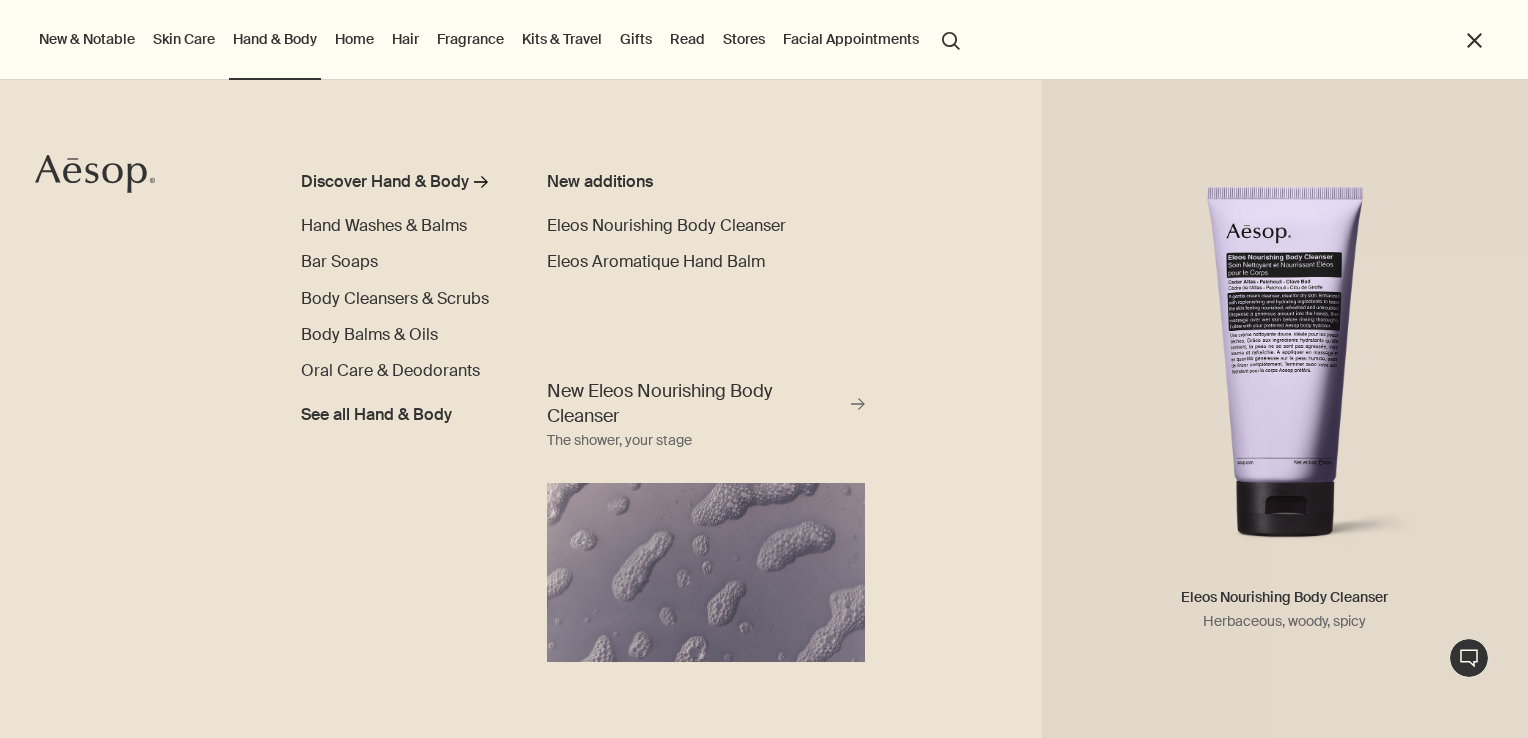 click on "New additions Eleos Nourishing Body Cleanser Eleos Nourishing Body Cleanser Herbaceous, woody, spicy Eleos Aromatique Hand Balm" at bounding box center [792, 245] 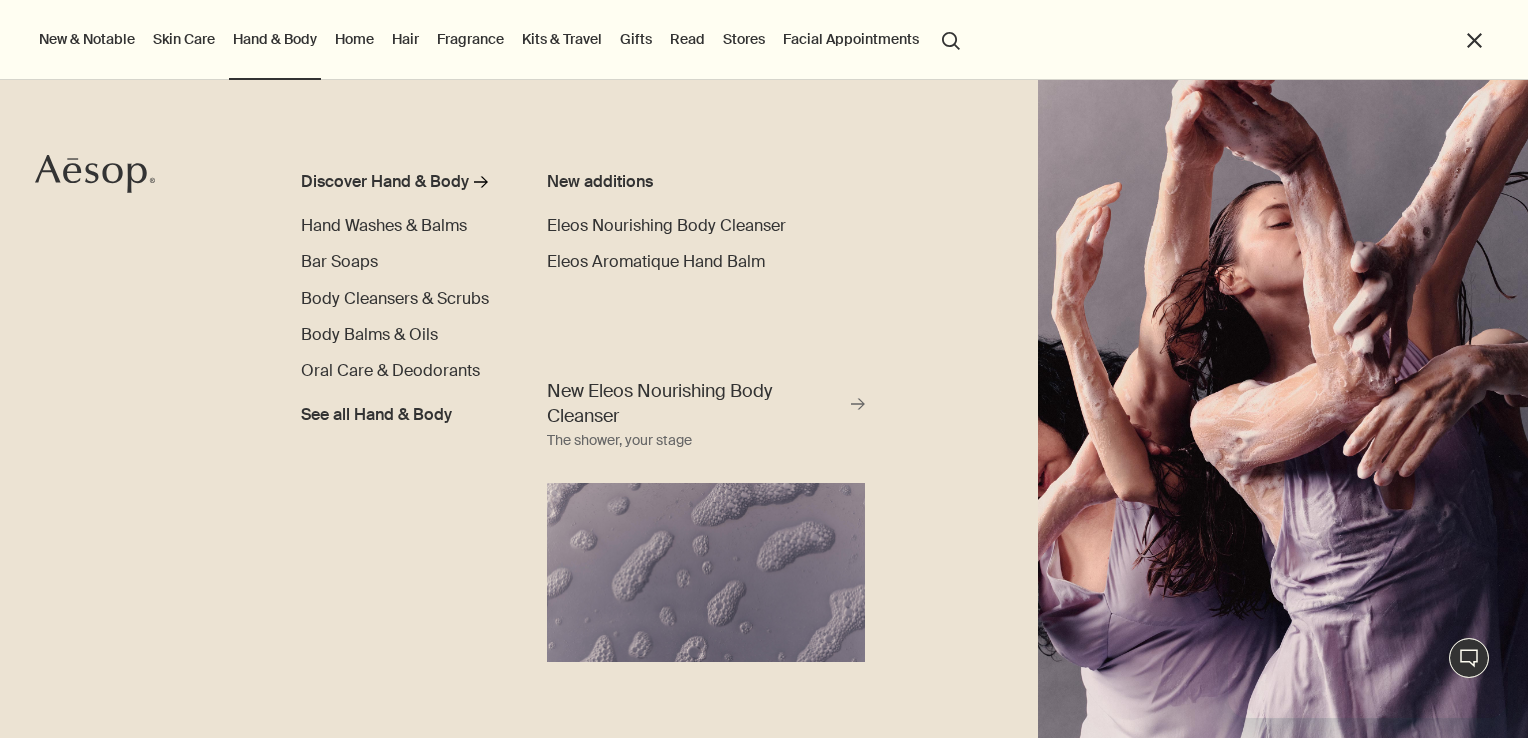 scroll, scrollTop: 0, scrollLeft: 0, axis: both 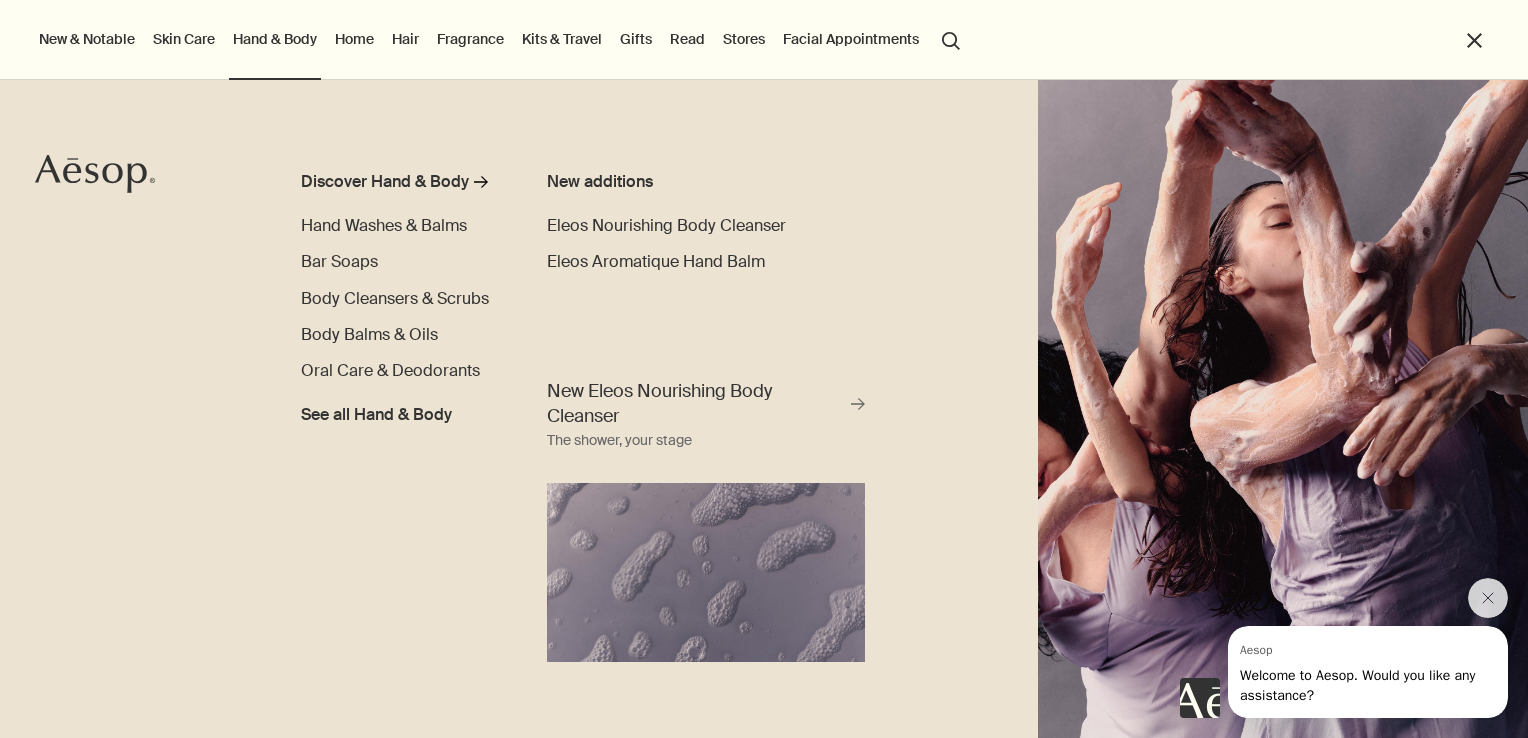 click on "search Search" at bounding box center (951, 39) 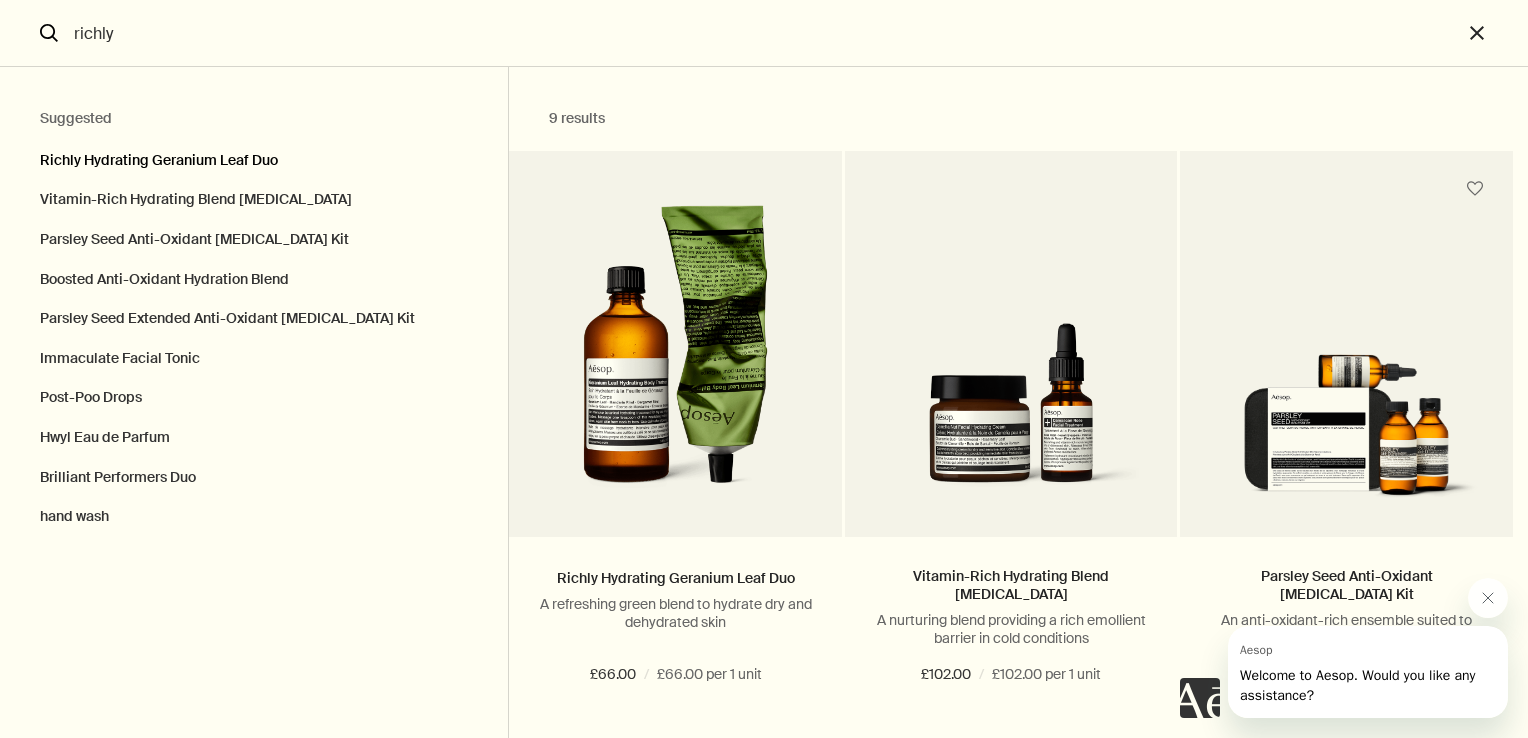 click on "Richly Hydrating Geranium Leaf Duo" at bounding box center (254, 156) 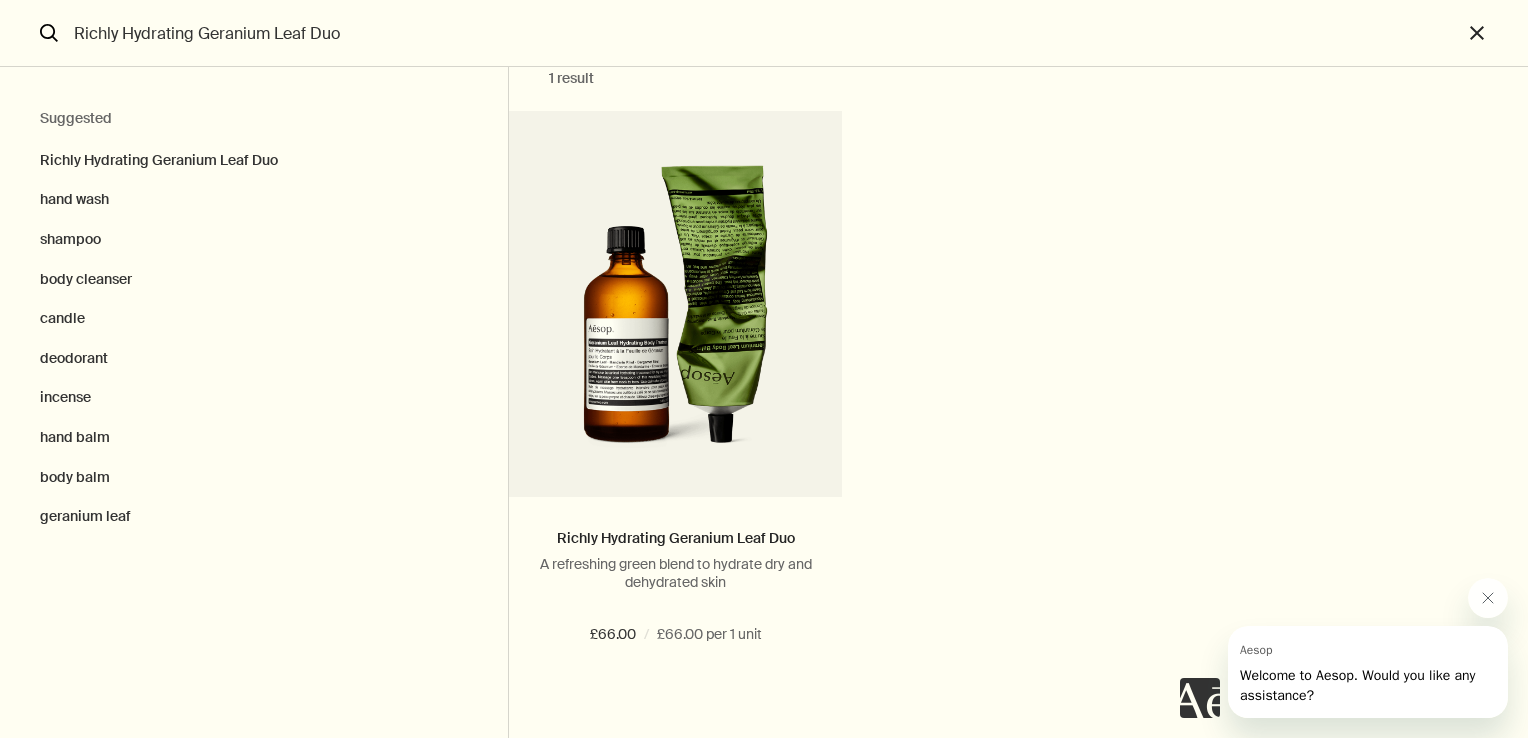 scroll, scrollTop: 77, scrollLeft: 0, axis: vertical 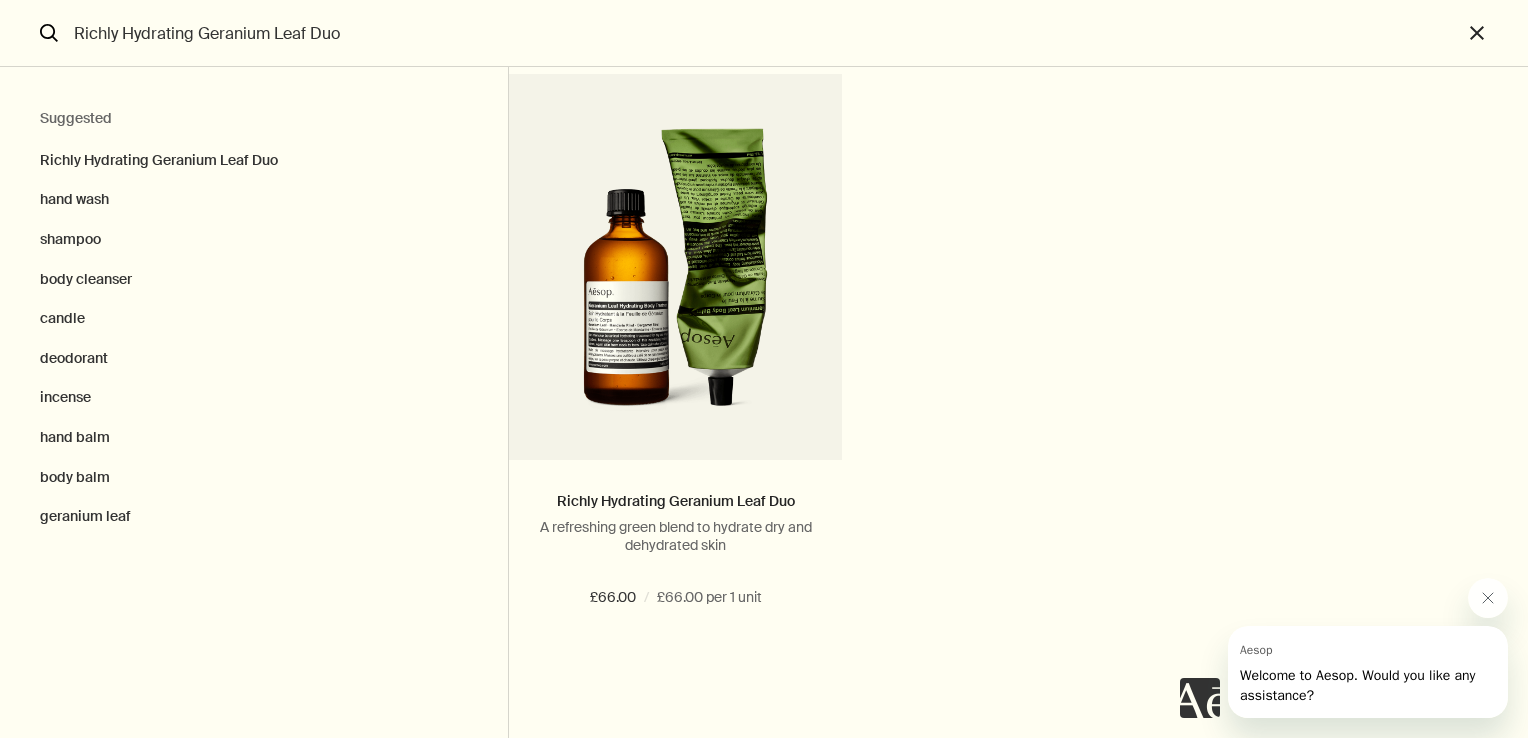click on "Richly Hydrating Geranium Leaf Duo A refreshing green blend to hydrate dry and dehydrated skin £66.00 / £66.00   per   1   unit   Add Add to your cart" at bounding box center (1011, 387) 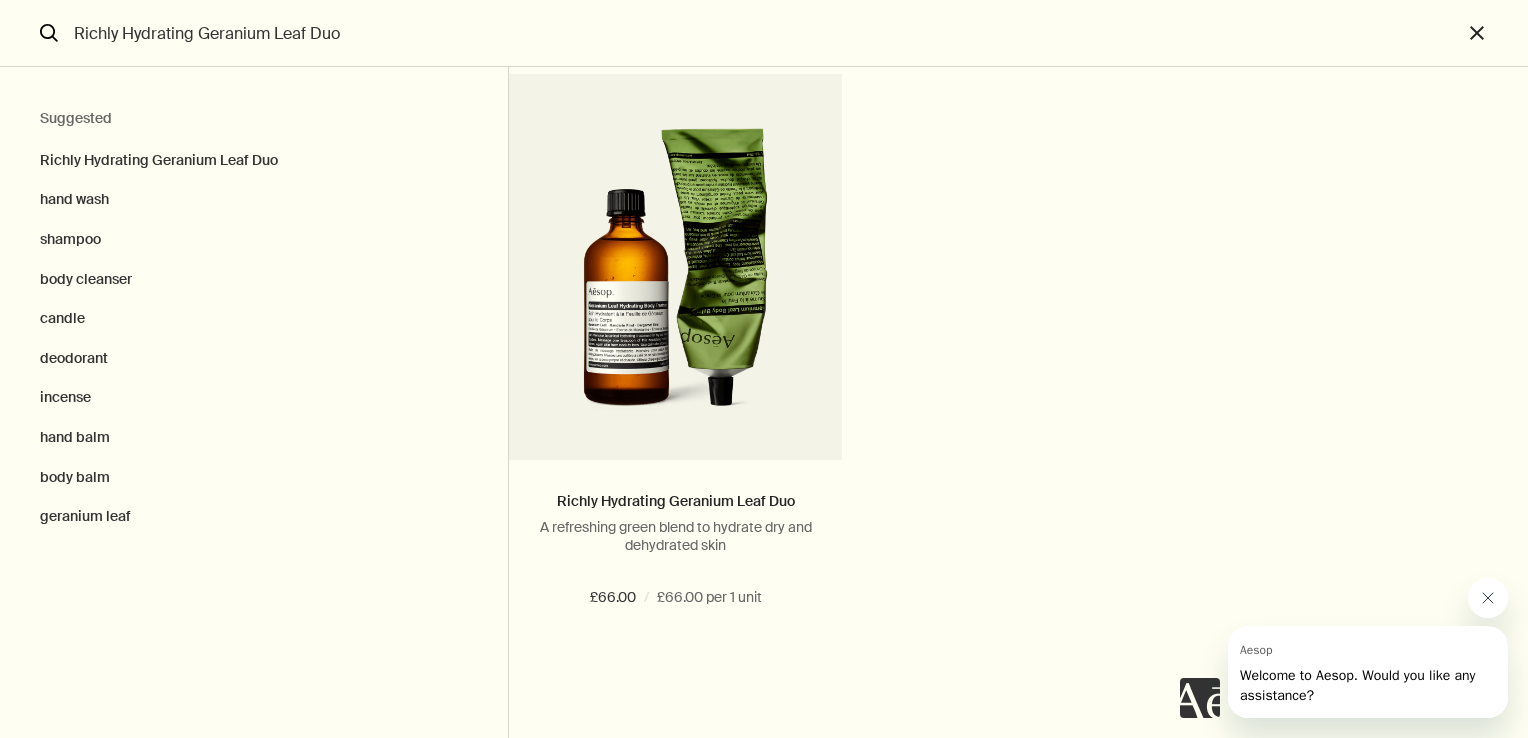 click 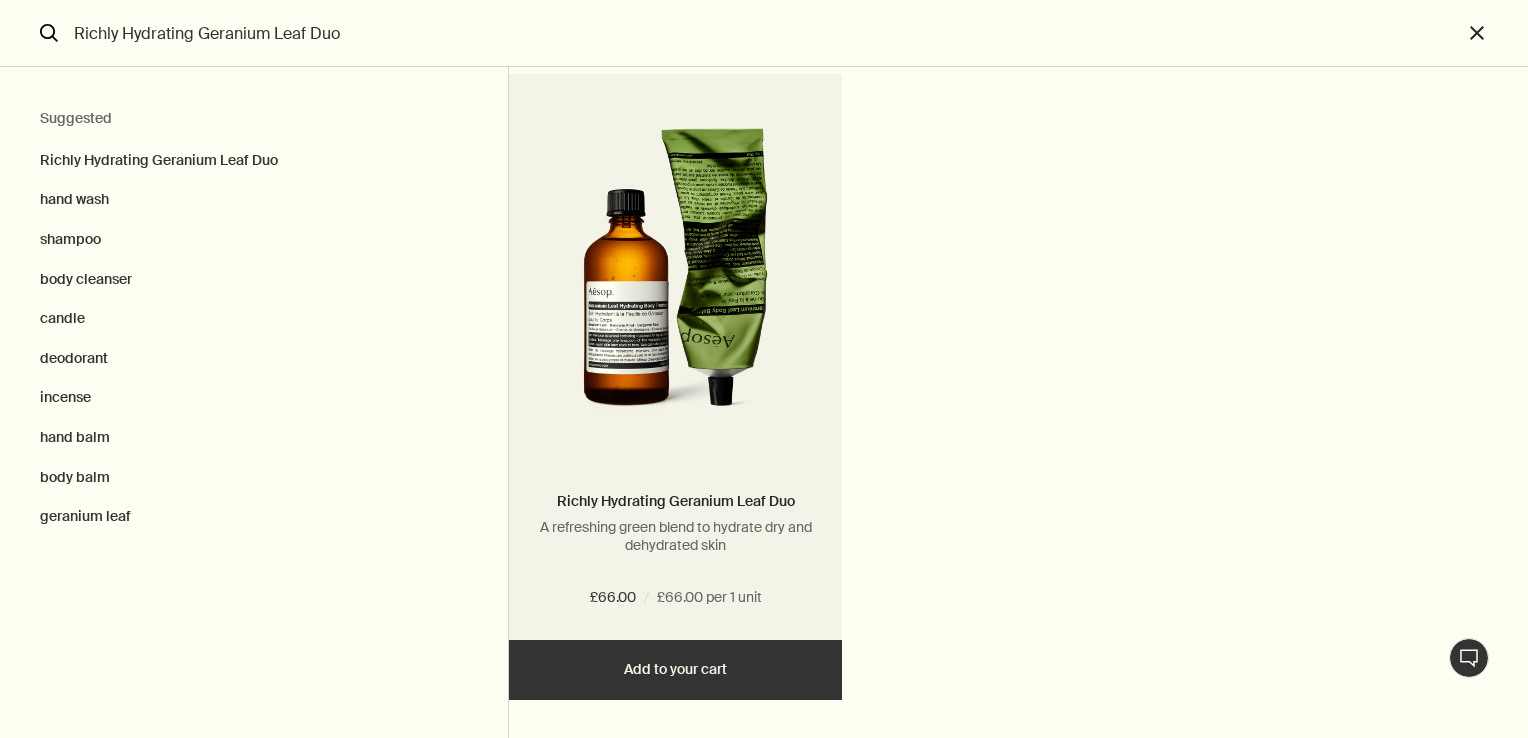 click on "Add Add to your cart" at bounding box center [675, 670] 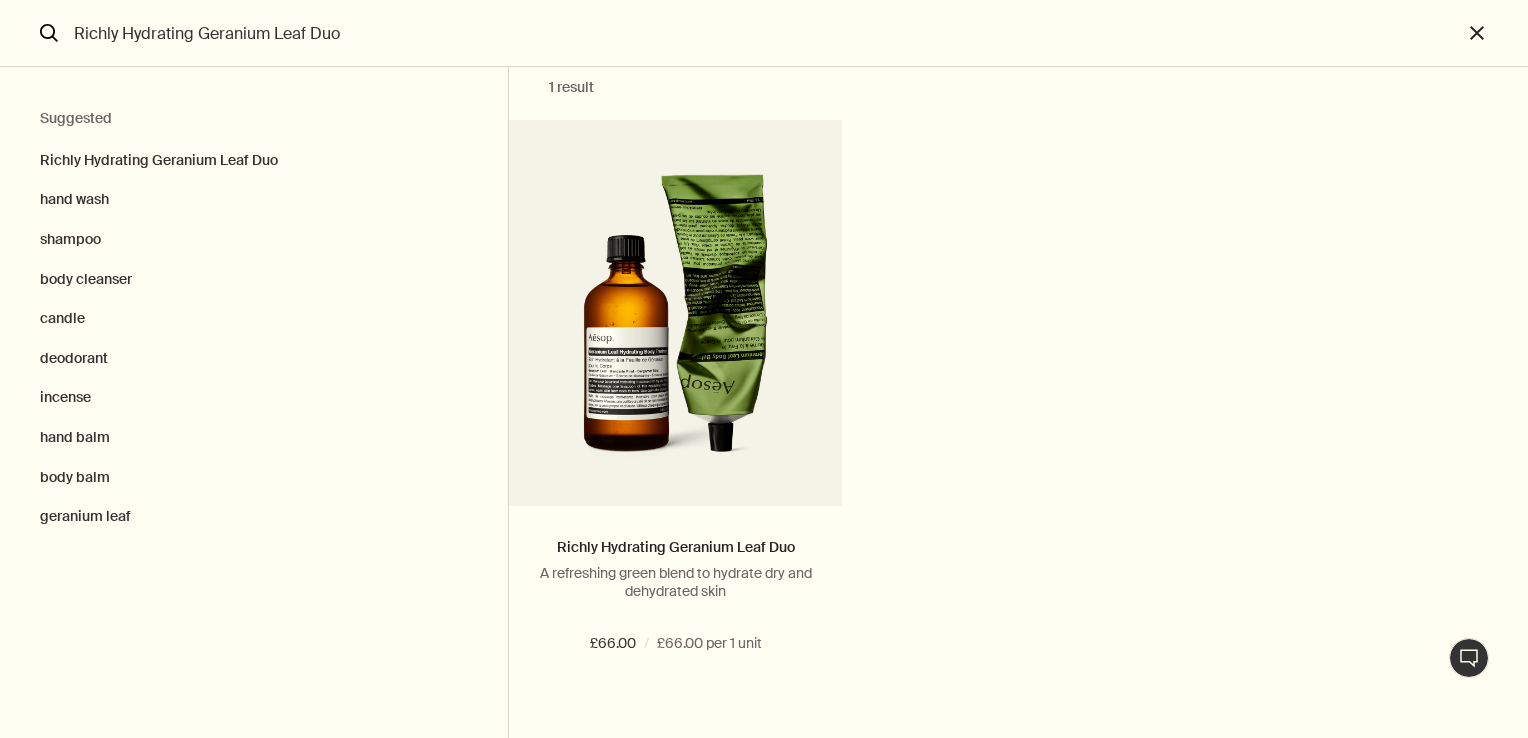 scroll, scrollTop: 0, scrollLeft: 0, axis: both 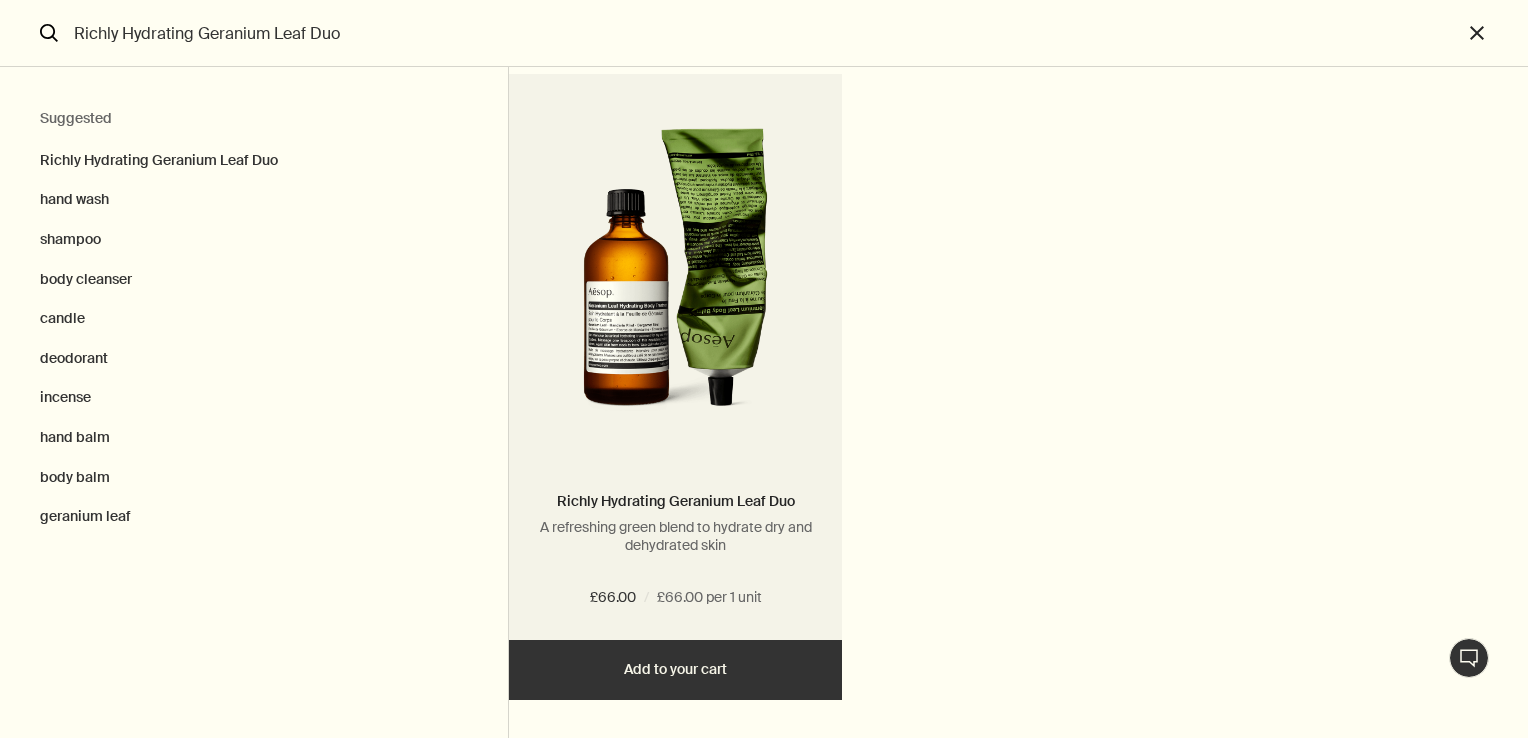 click on "Added Added to your cart Add Add to your cart" at bounding box center [675, 670] 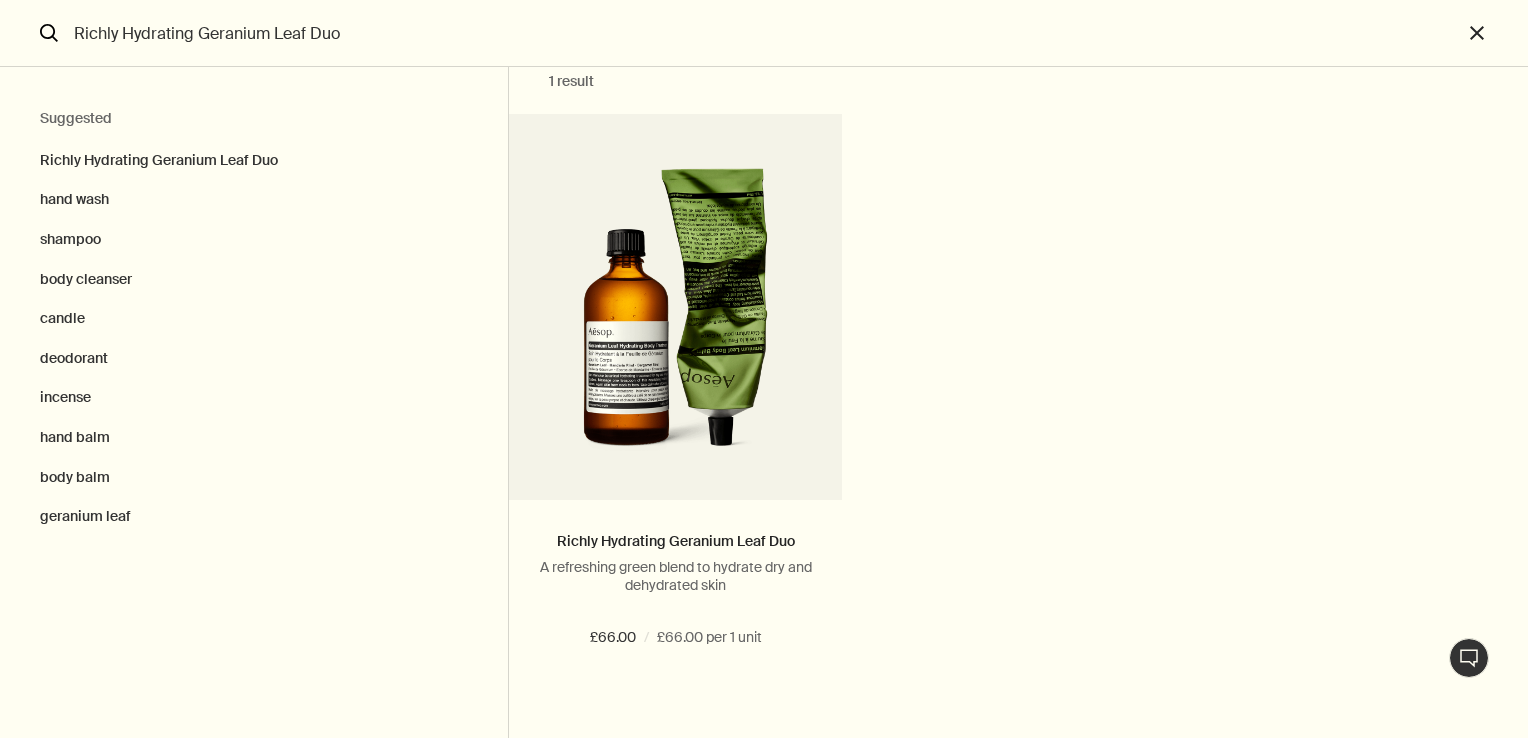 scroll, scrollTop: 0, scrollLeft: 0, axis: both 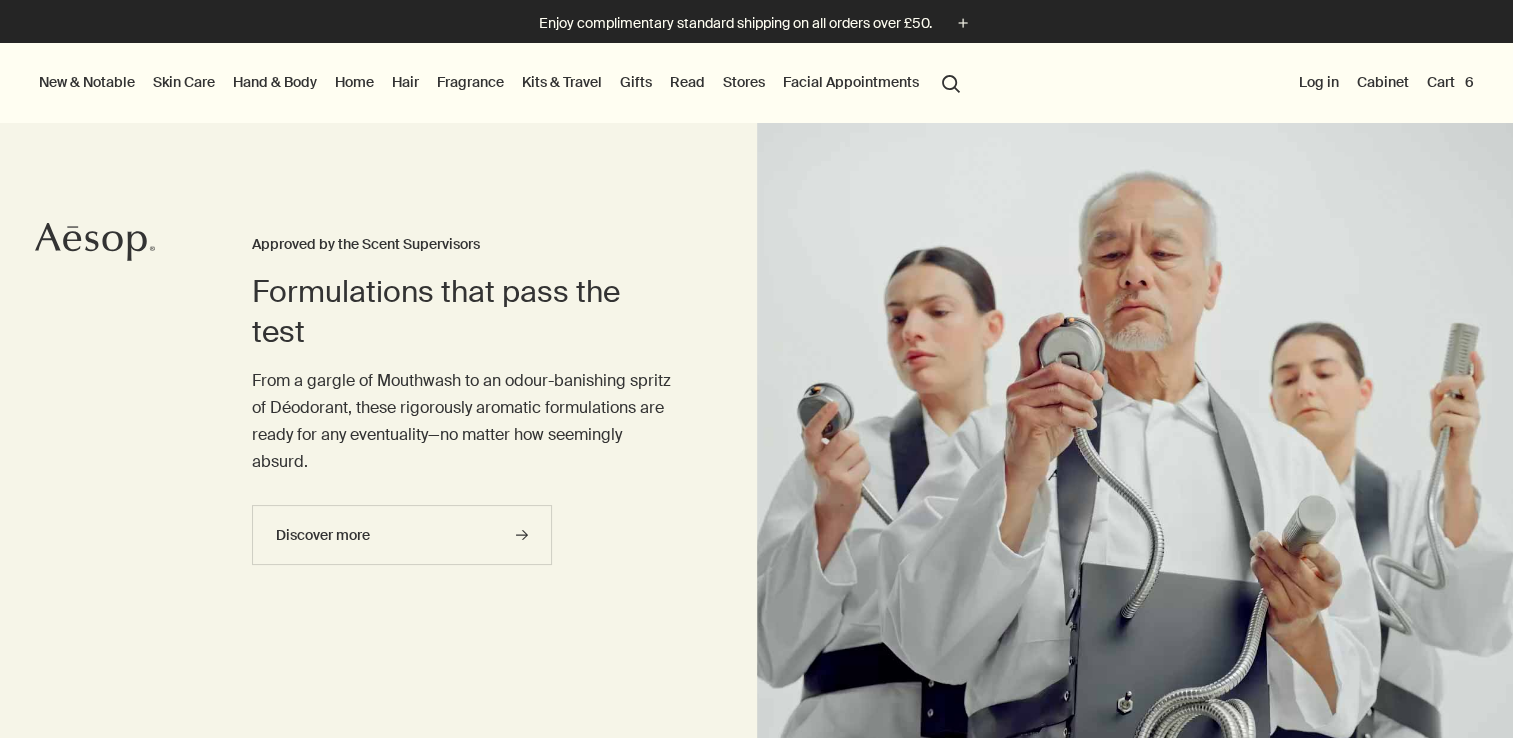 click on "Cart 6" at bounding box center [1450, 82] 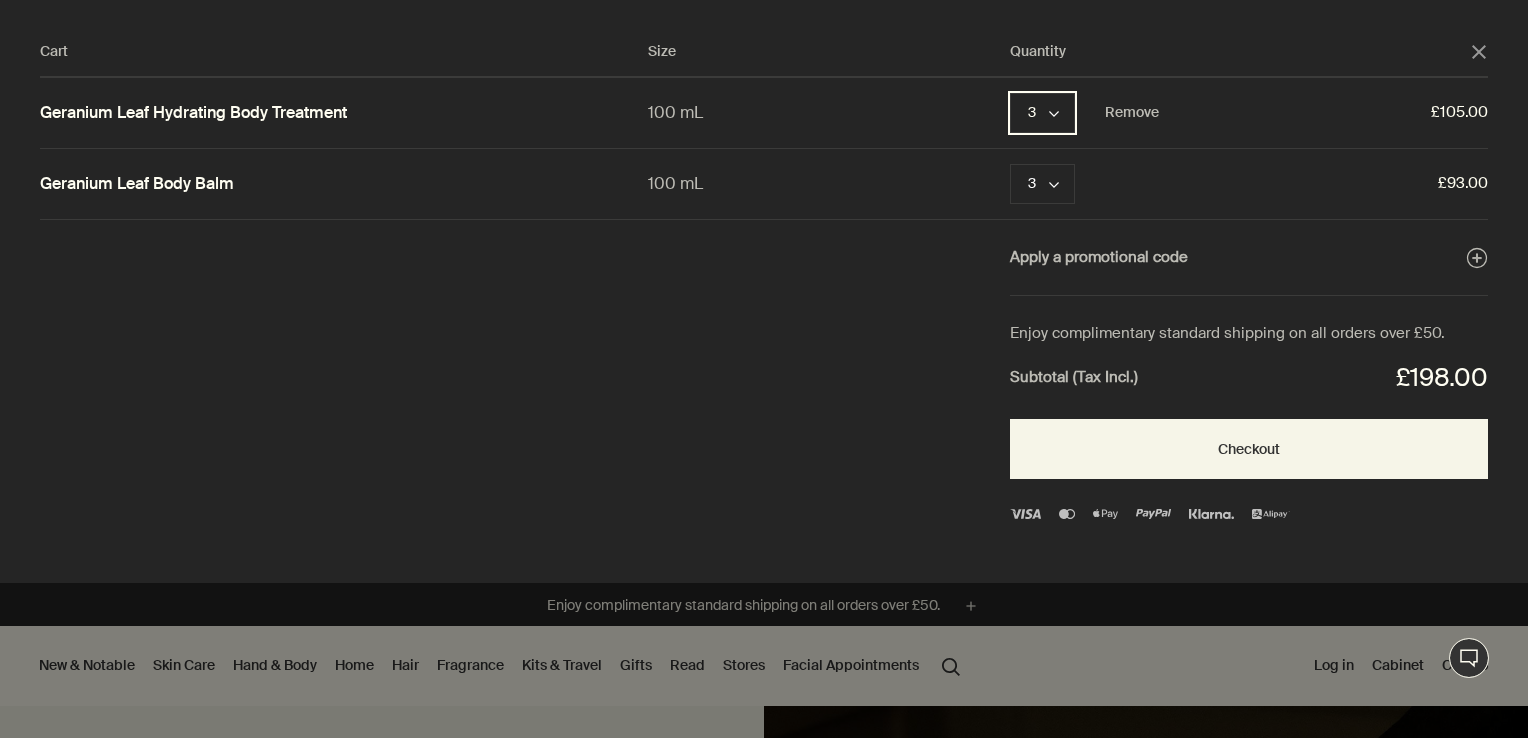 click on "3 chevron" at bounding box center (1042, 113) 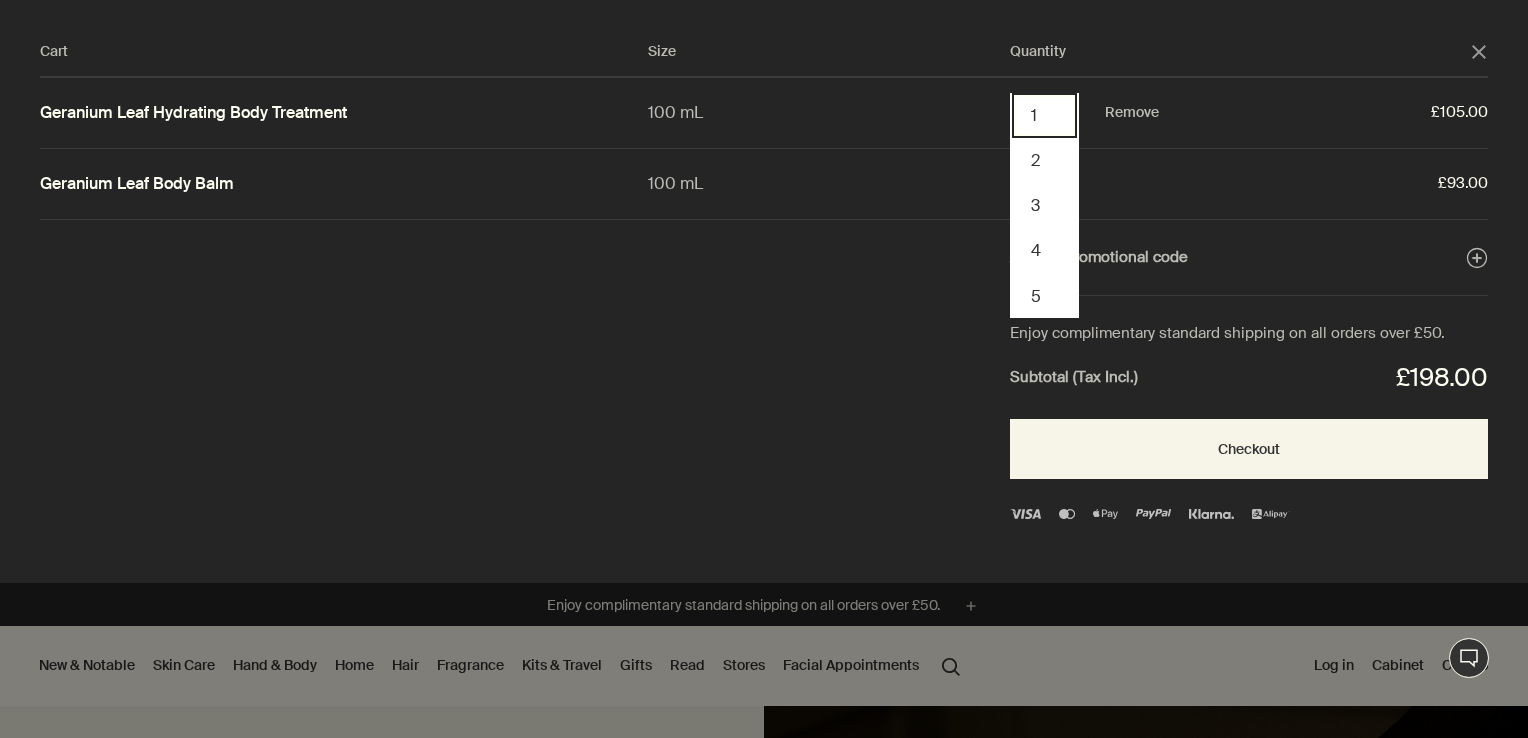 click on "1" at bounding box center [1044, 115] 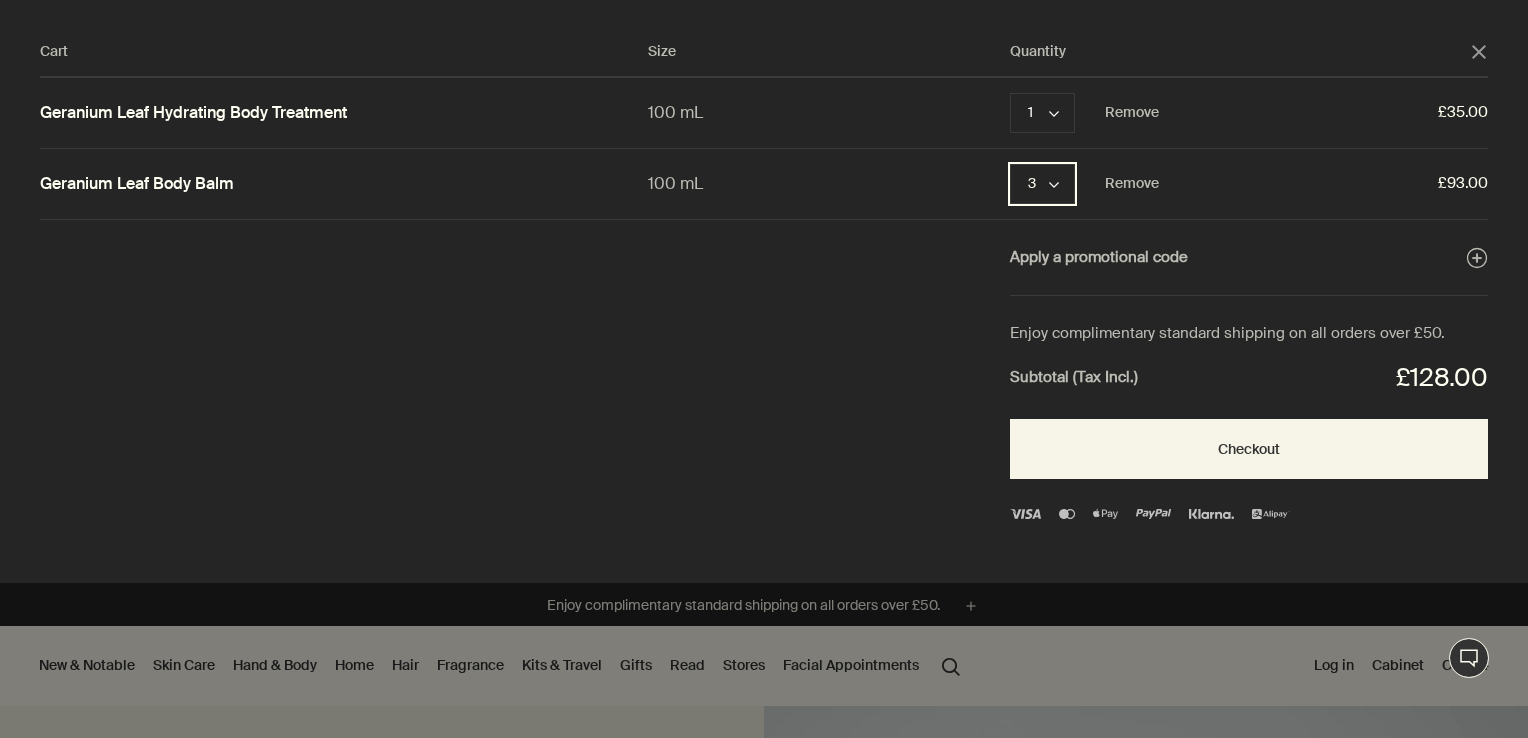click on "chevron" 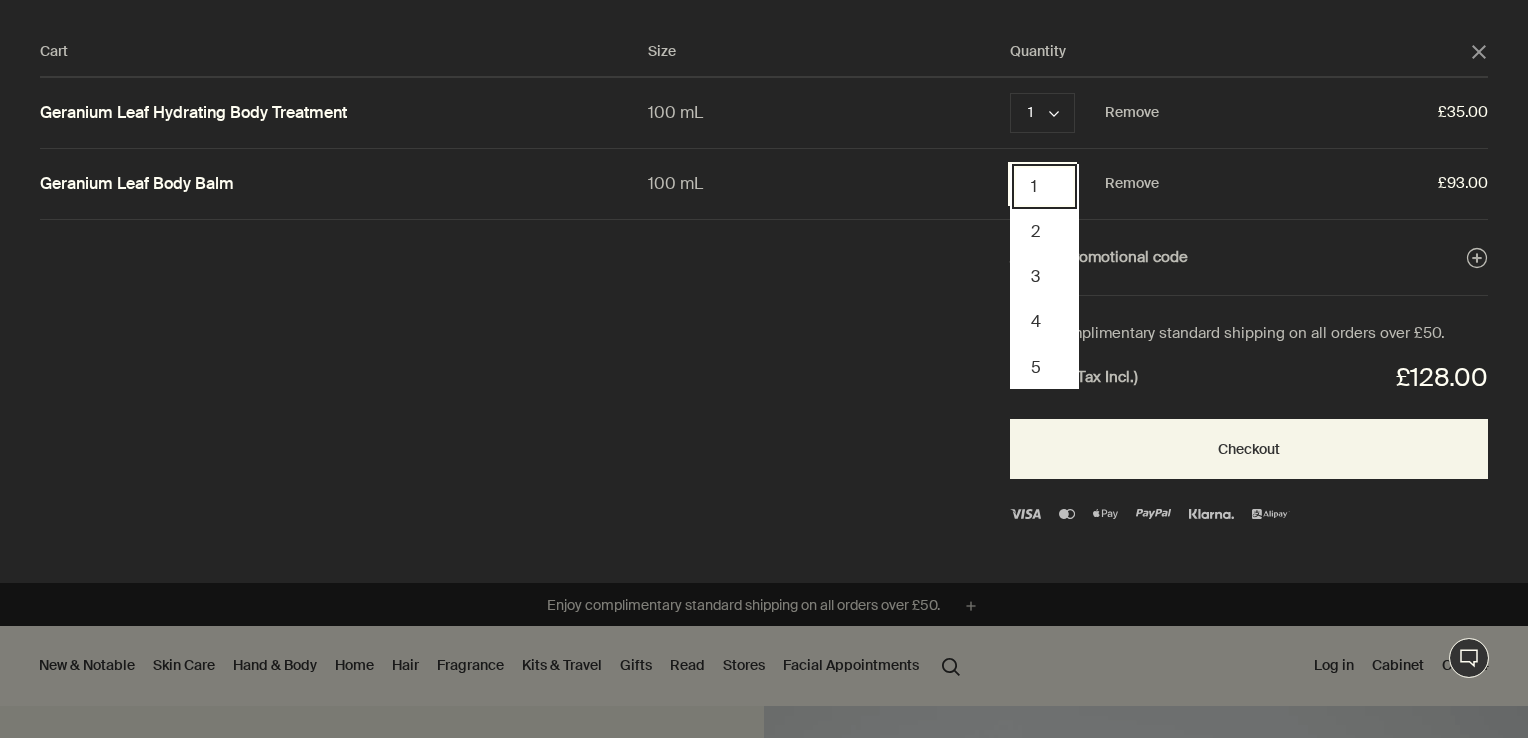 click on "1" at bounding box center (1044, 186) 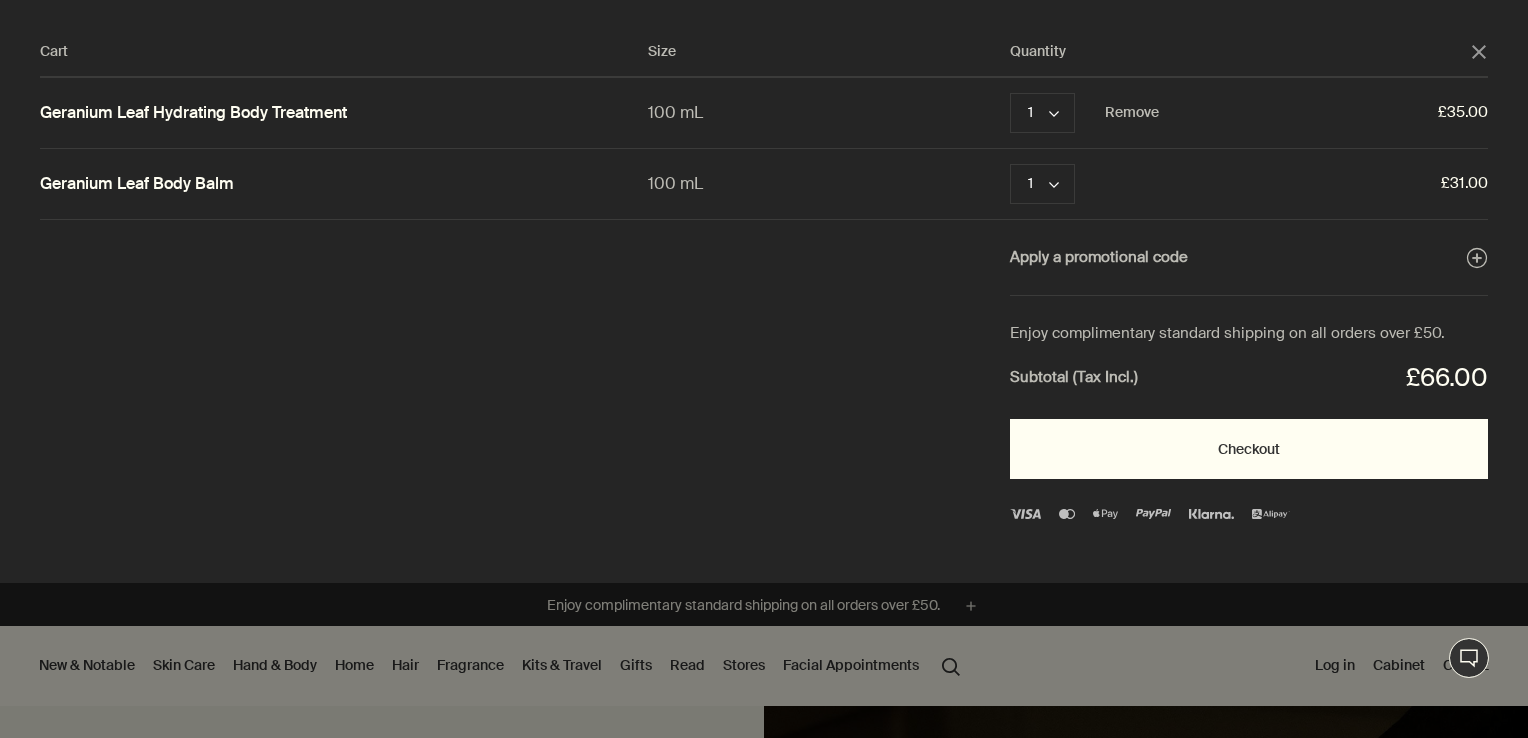 click on "Checkout" at bounding box center [1249, 449] 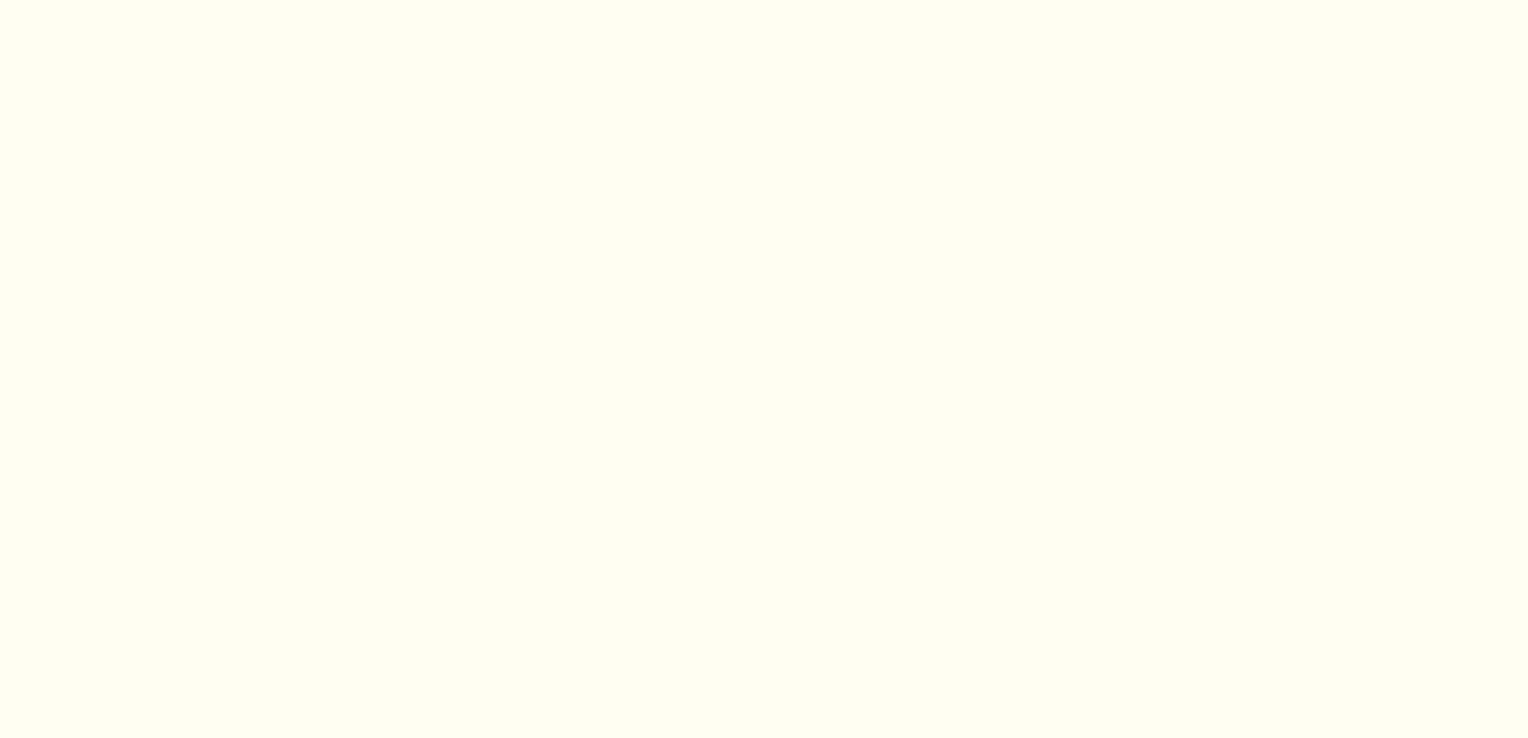 scroll, scrollTop: 0, scrollLeft: 0, axis: both 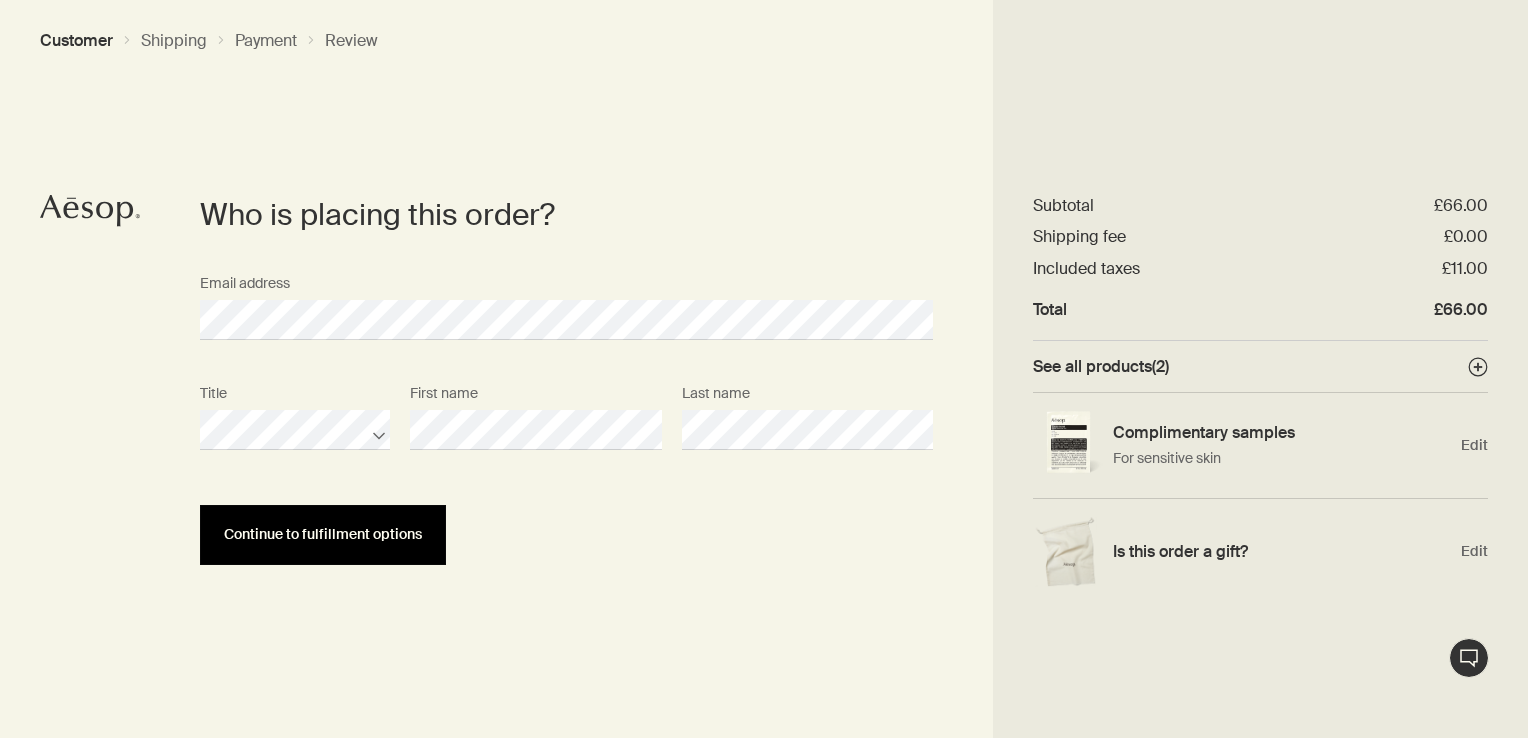 click on "Continue to fulfillment options" at bounding box center [323, 534] 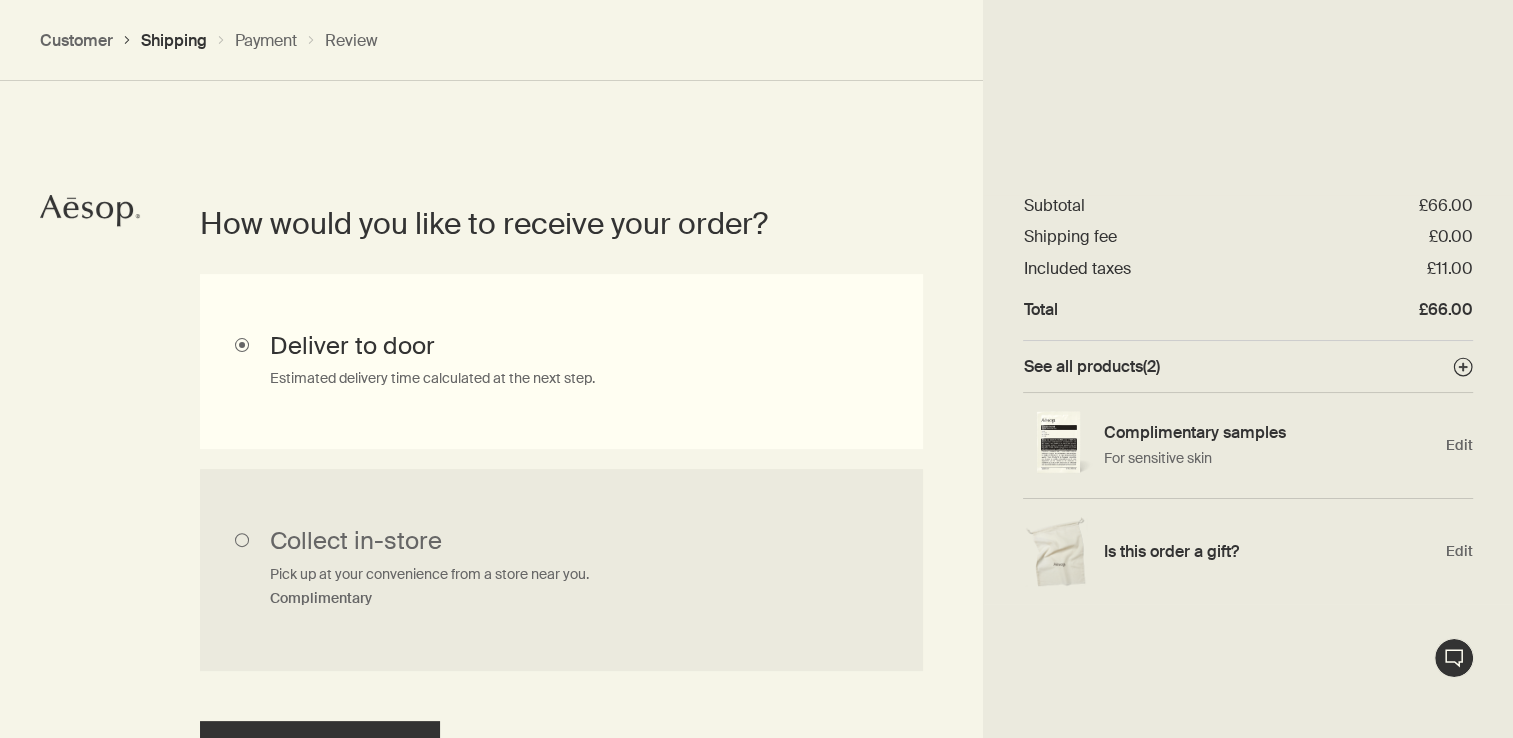 scroll, scrollTop: 448, scrollLeft: 0, axis: vertical 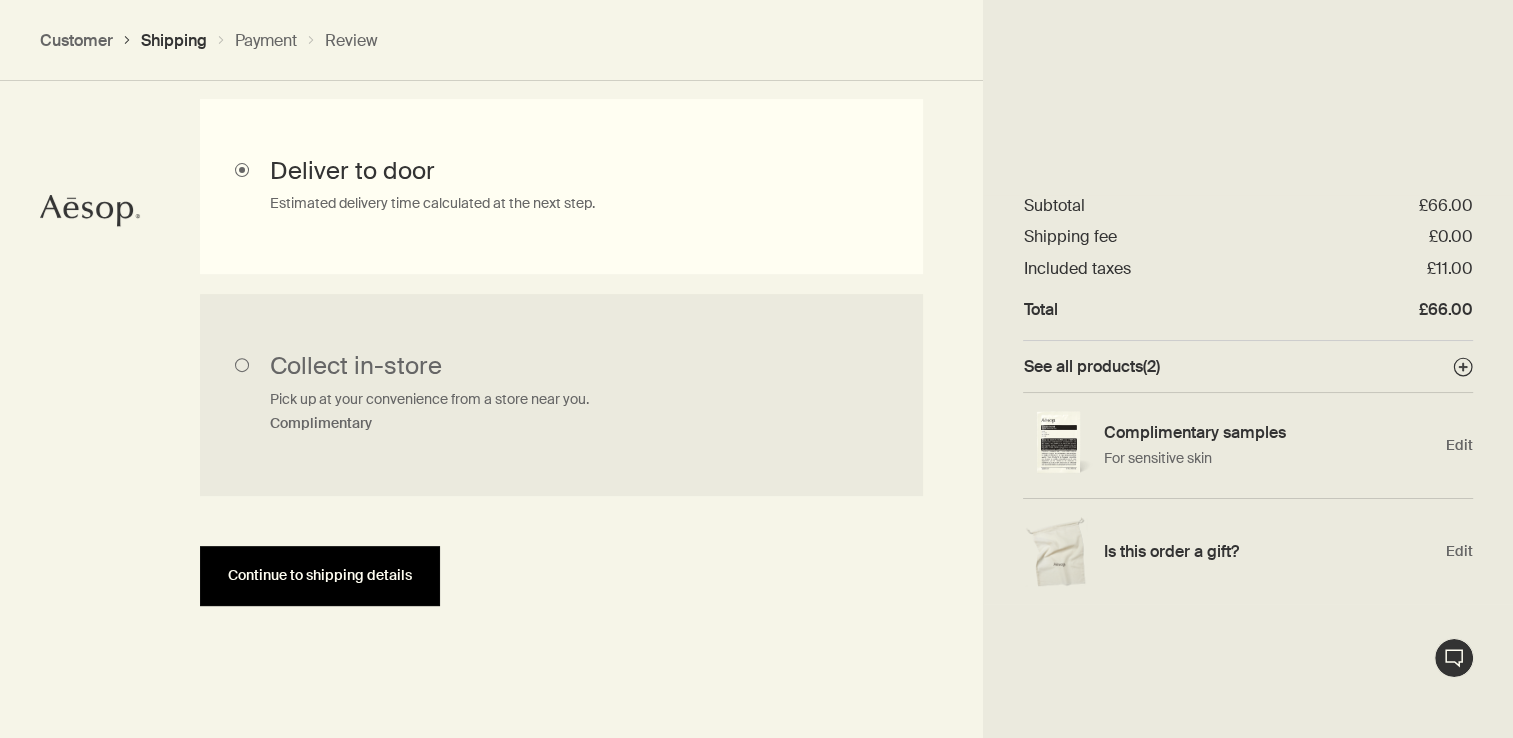 click on "Continue to shipping details" at bounding box center (320, 575) 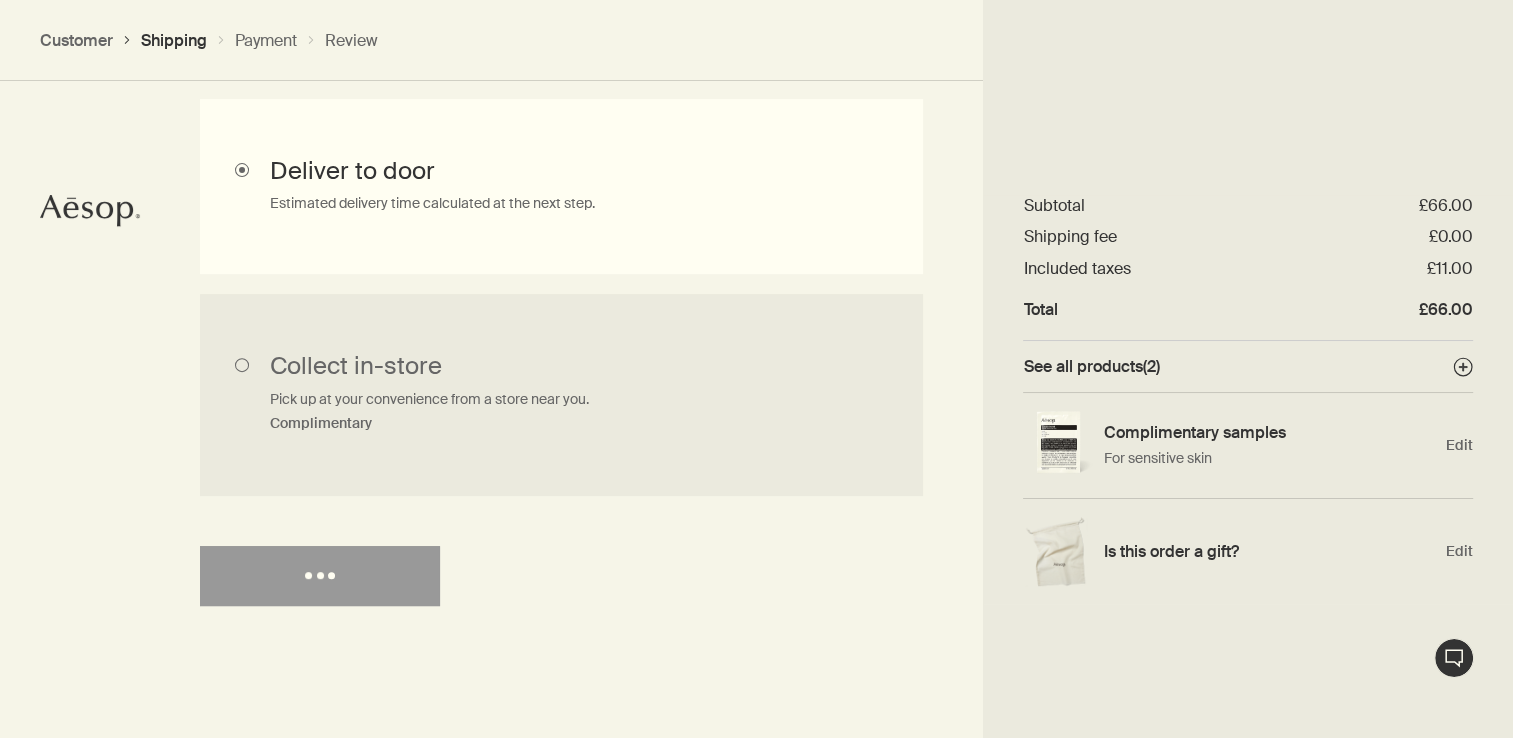 select on "GB" 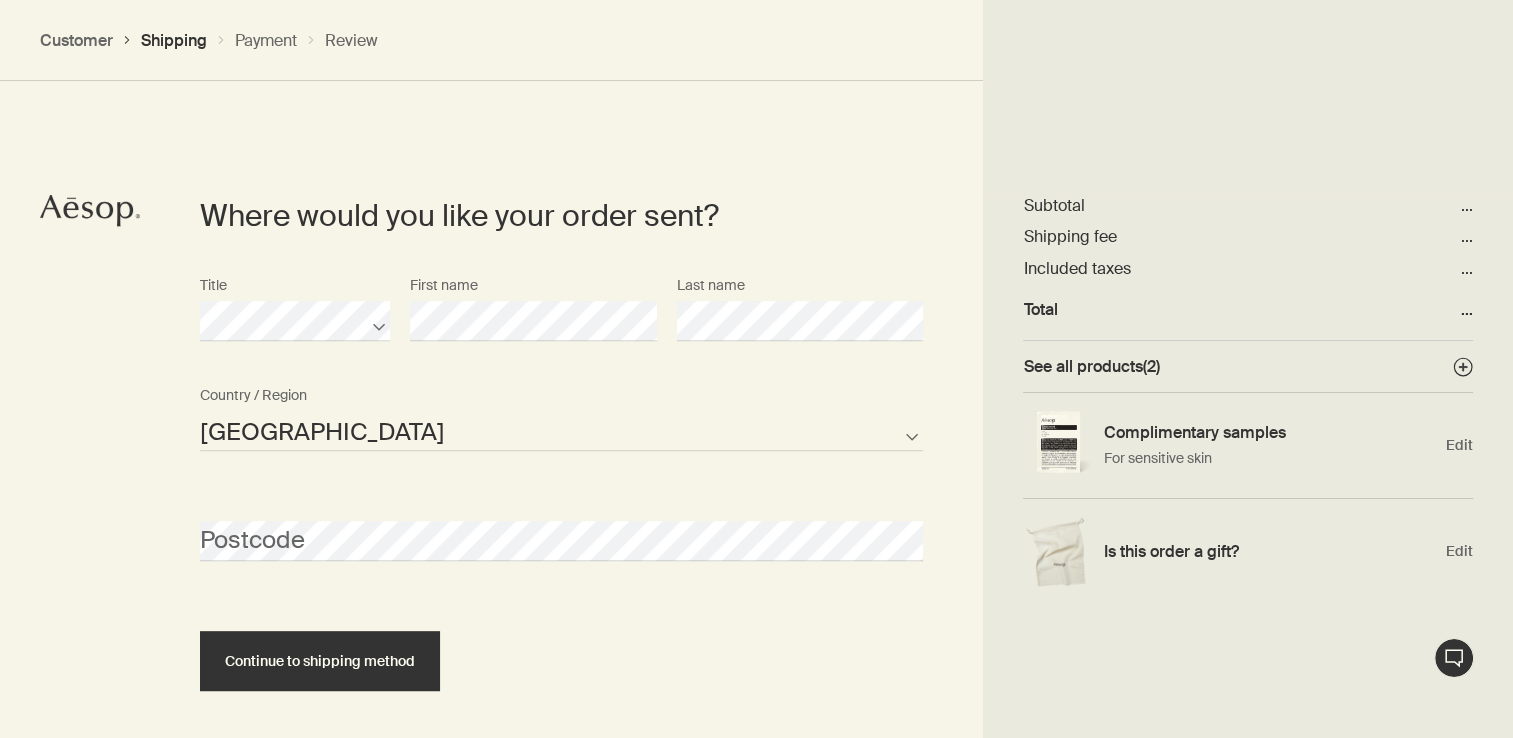 scroll, scrollTop: 865, scrollLeft: 0, axis: vertical 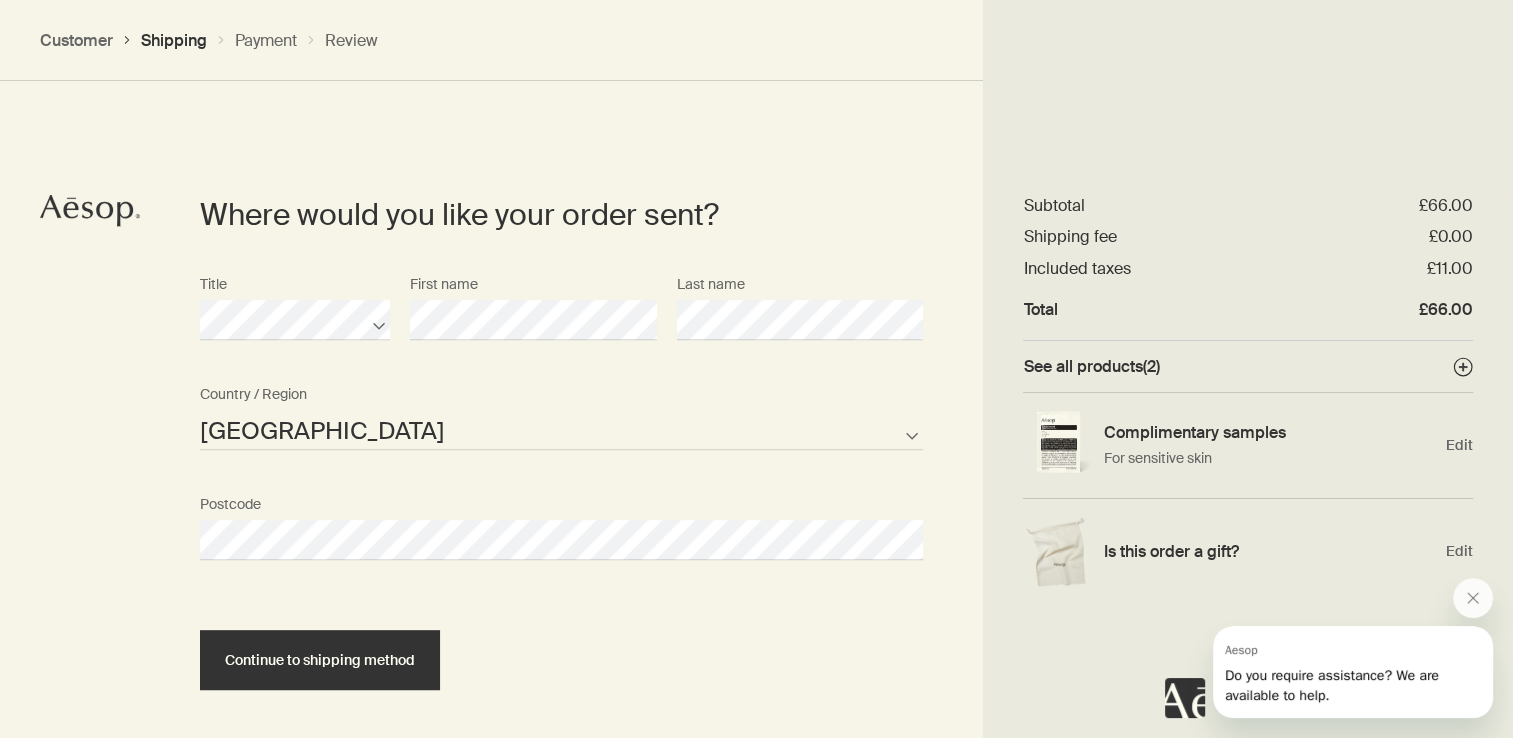select on "GB" 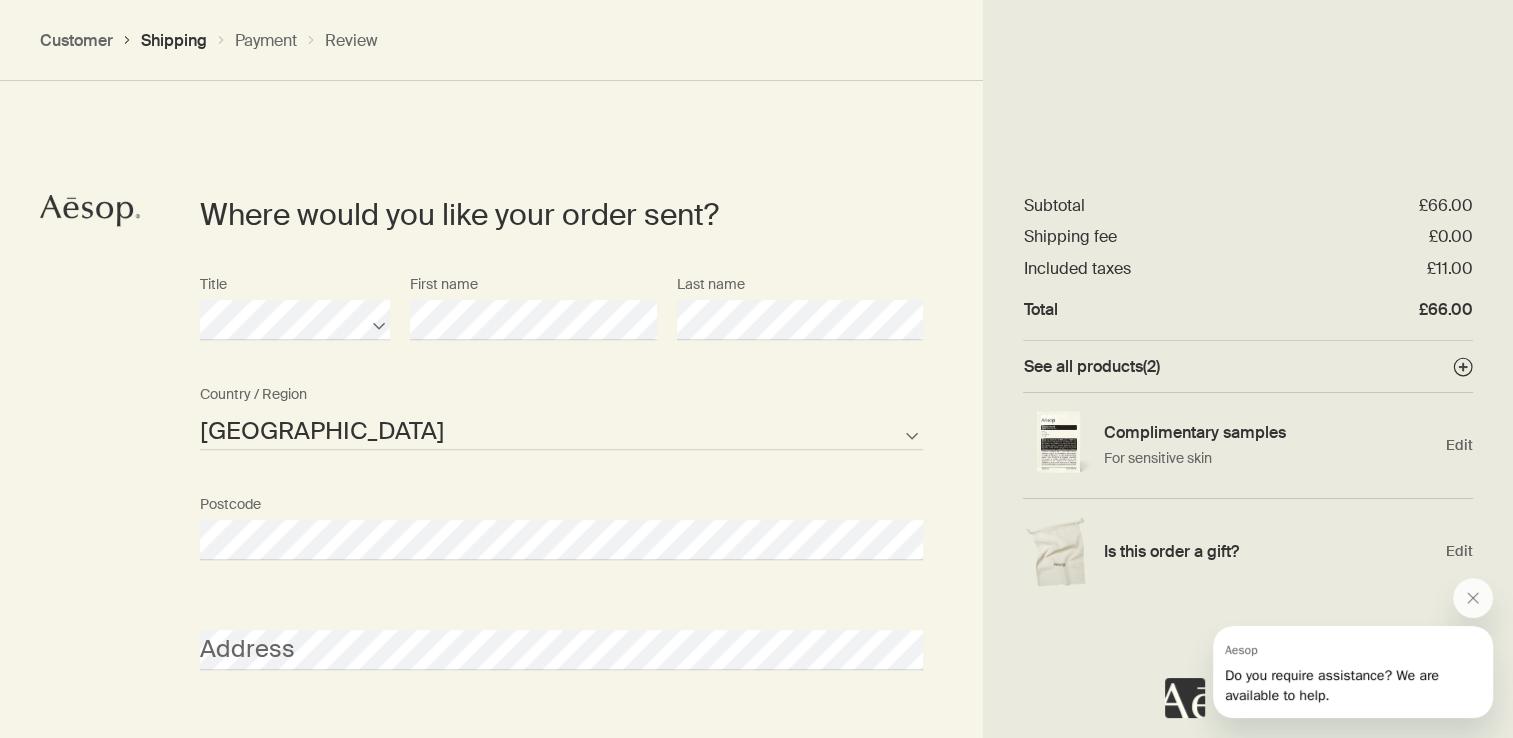 click on "Live Assistance
Order placed by Edit
Delivery method Edit
Where would you like your order sent? Title First name Last name [GEOGRAPHIC_DATA] [GEOGRAPHIC_DATA] [GEOGRAPHIC_DATA] Not listed Country / Region Postcode Address Apartment/Unit # Company [GEOGRAPHIC_DATA] AFG ALB DZA ASM AND AGO AIA ATA ATG ARG ARM ABW AUS AUT AZE BHS BHR BGD BRB BLR BEL BLZ BEN BMU BTN BOL BIH BWA BRA IOT VGB BRN BGR BFA BDI KHM CMR CAN CPV CYM CAF TCD CHL CHN CXR CCK COL COM COK CRI HRV CUB CUW CYP CZE COD DNK DJI DMA DOM TLS ECU EGY SLV GNQ ERI EST ETH FLK FRO FJI FIN FRA PYF GAB GMB GEO DEU GHA GIB GRC GRL GRD GUM GTM GGY GIN GNB GUY HTI HND HKG HUN ISL IND IDN IRN IRQ IRL IMN ISR ITA CIV JAM JPN JEY JOR [PERSON_NAME] KIR XKX KWT KGZ LAO LVA LBN LSO LBR LBY LIE LTU LUX MAC MKD MDG MWI MYS MDV MLI MLT MHL MRT MUS MYT MEX FSM MDA MCO MNG MNE MSR MAR MOZ MMR NAM NRU NPL NLD ANT NCL NZL NIC NER [PERSON_NAME] PRK MNP NOR OMN PAK PLW PSE PAN PNG PRY PER PHL PCN" at bounding box center [756, -496] 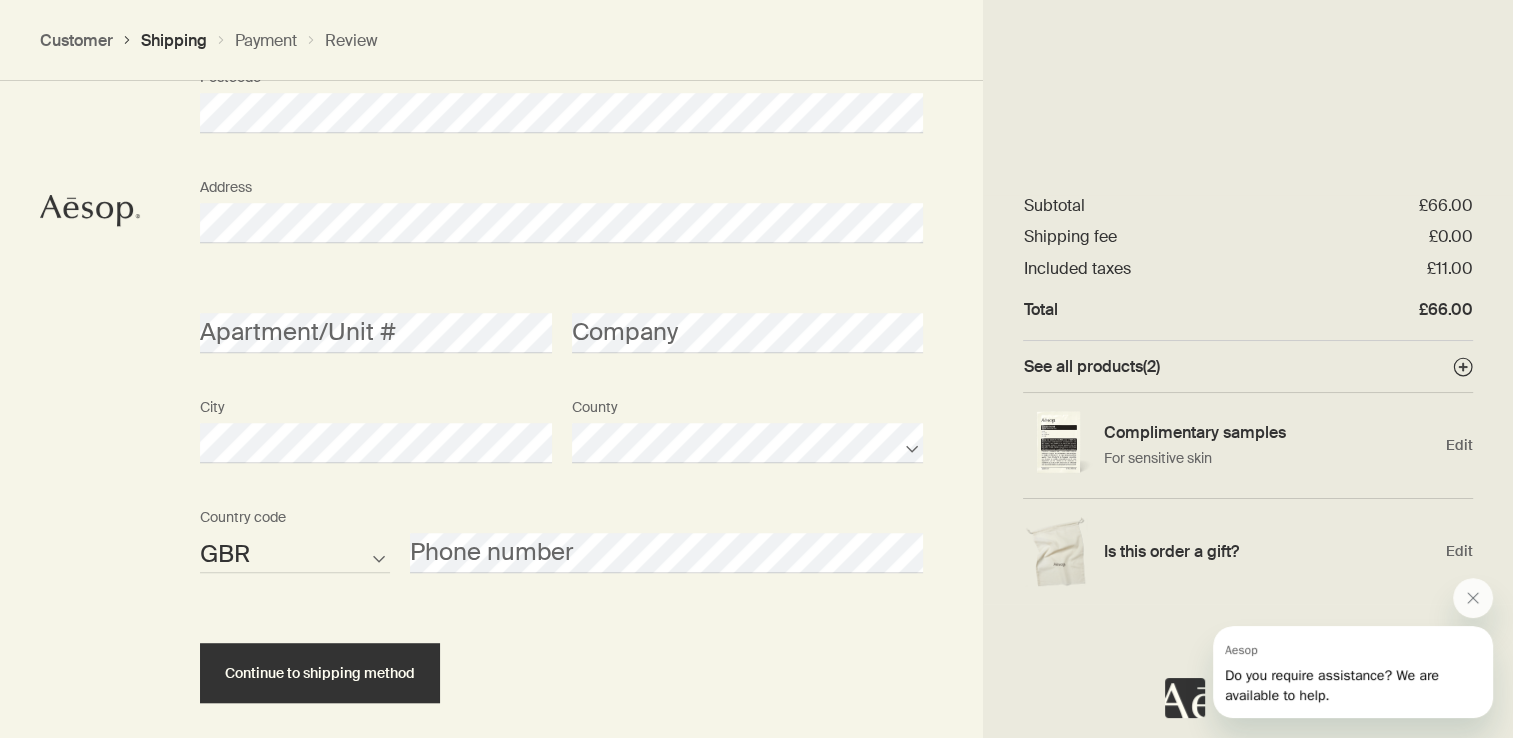 scroll, scrollTop: 1389, scrollLeft: 0, axis: vertical 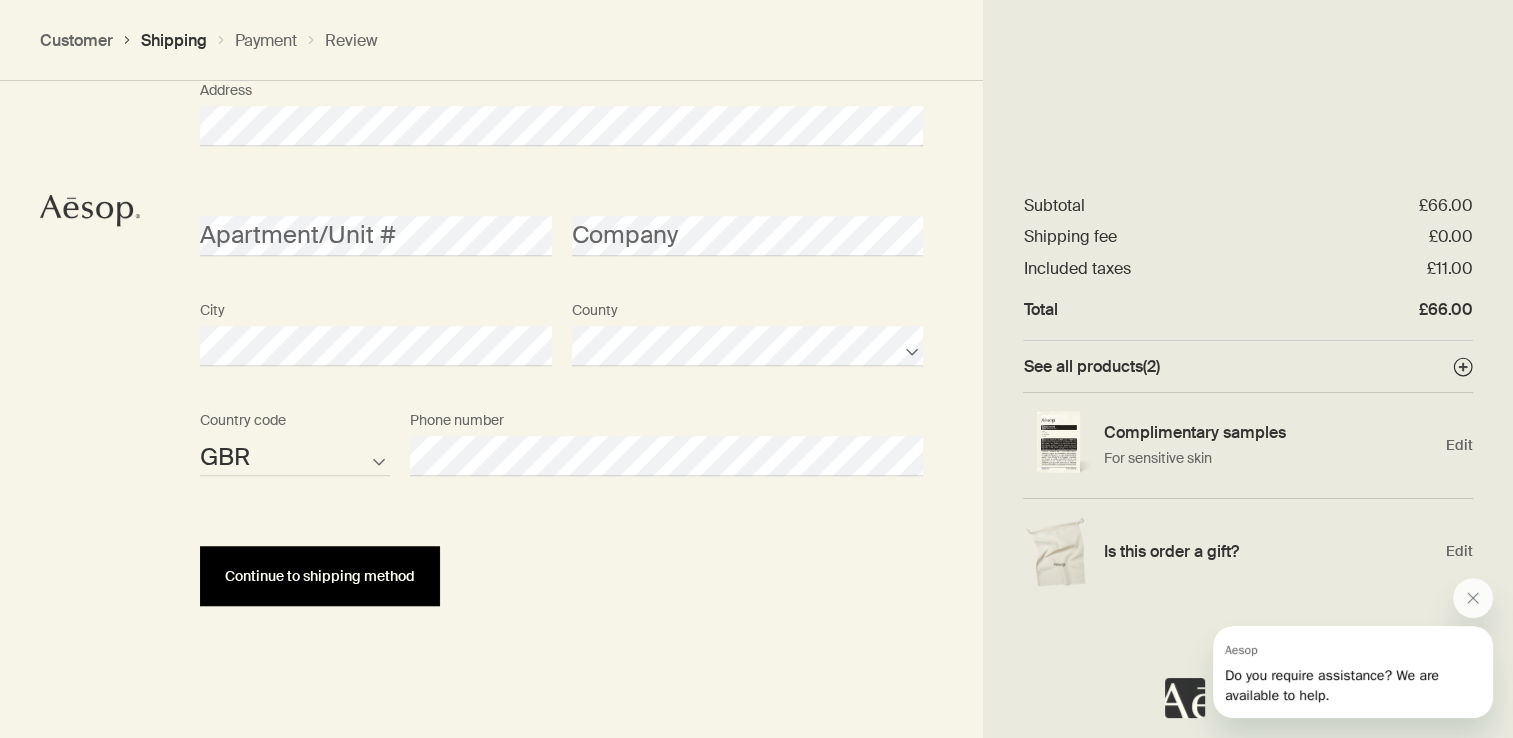 click on "Continue to shipping method" at bounding box center [320, 576] 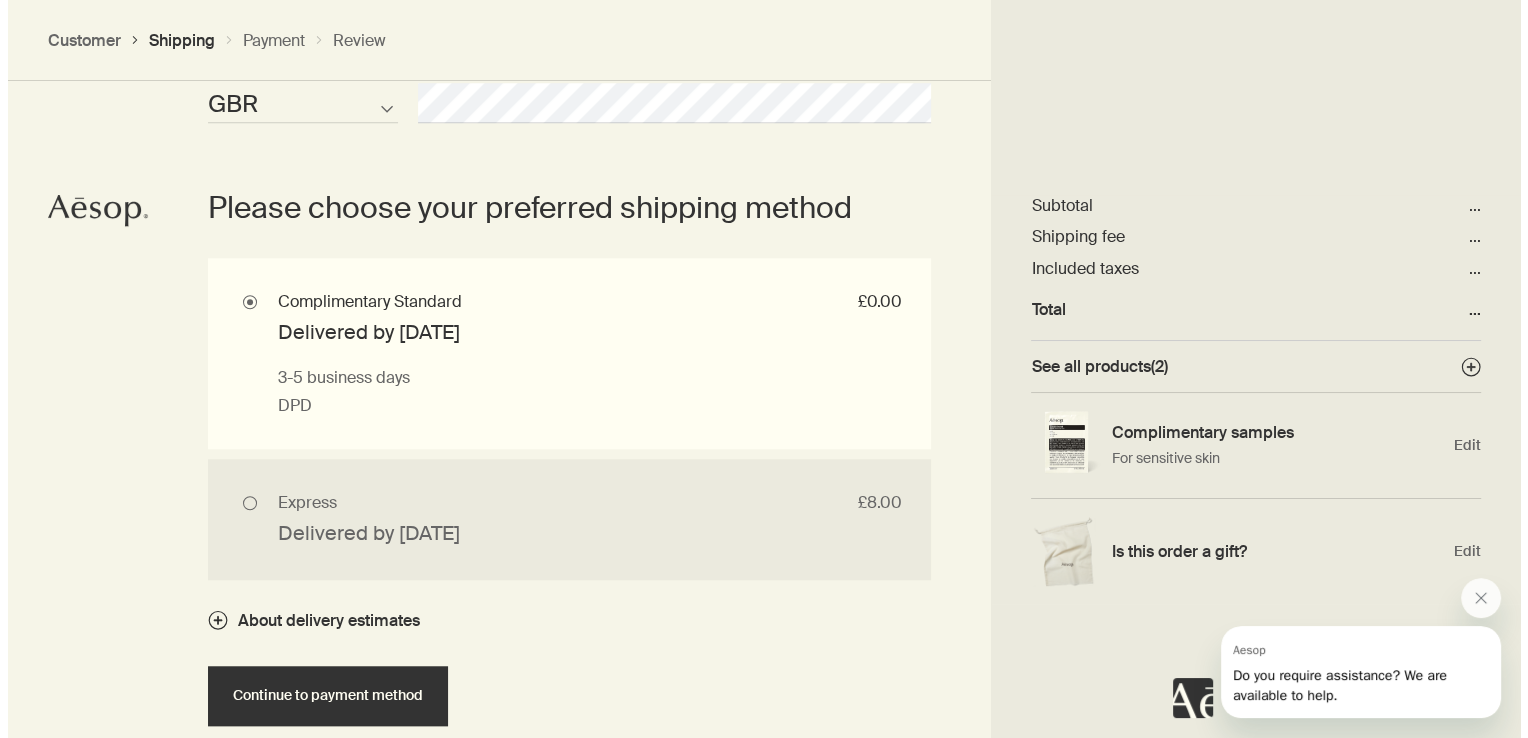 scroll, scrollTop: 1743, scrollLeft: 0, axis: vertical 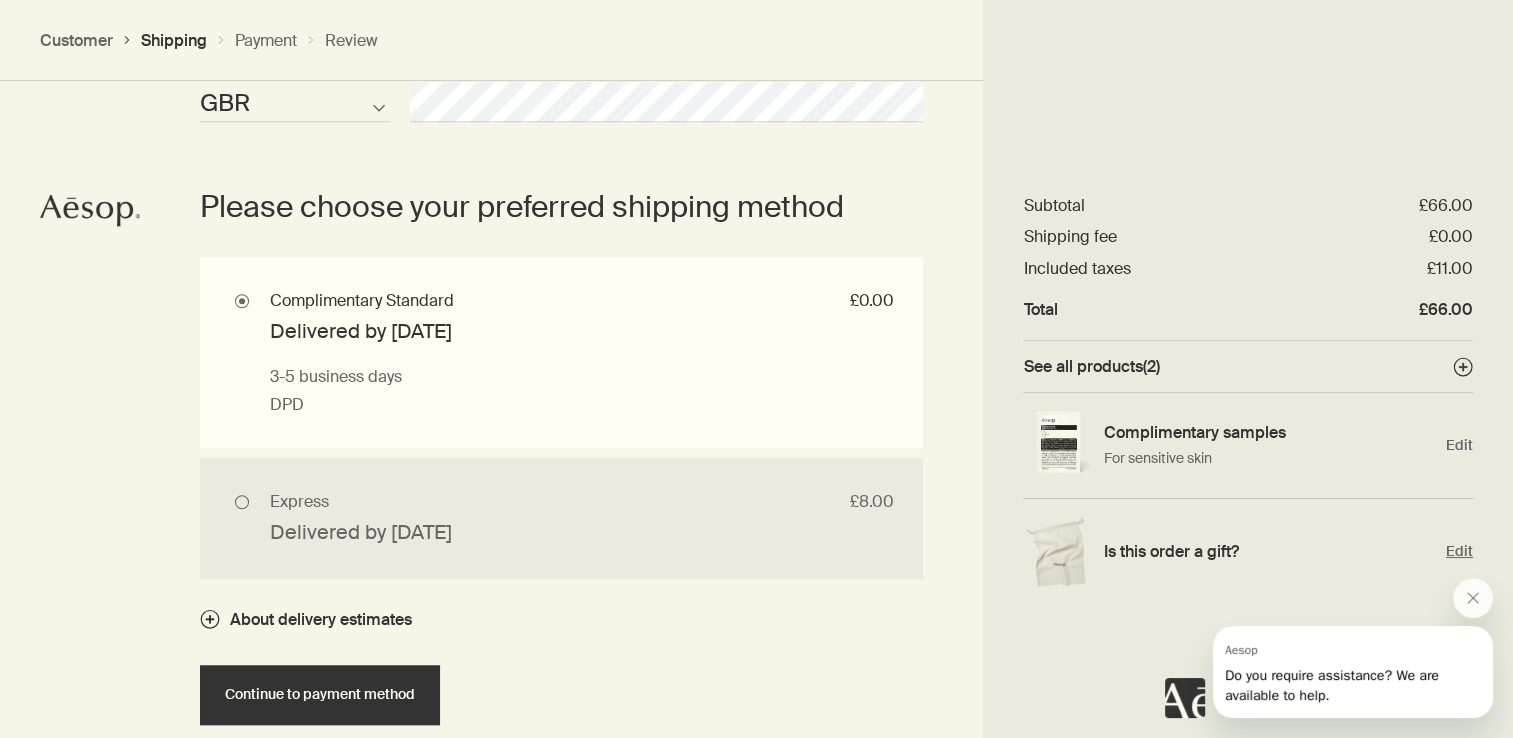 click on "Is this order a gift?" at bounding box center (1269, 551) 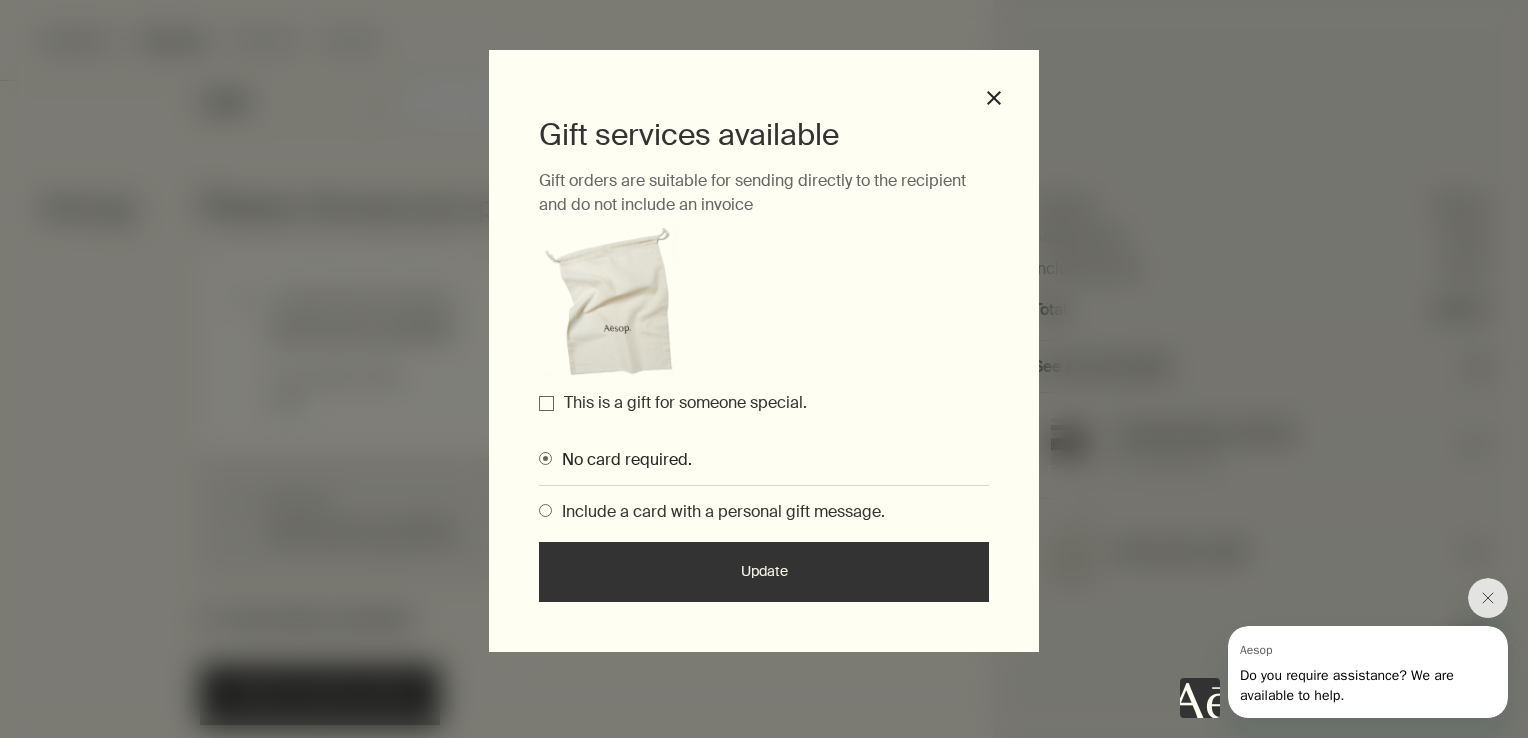 click on "This is a gift for someone special." at bounding box center (546, 403) 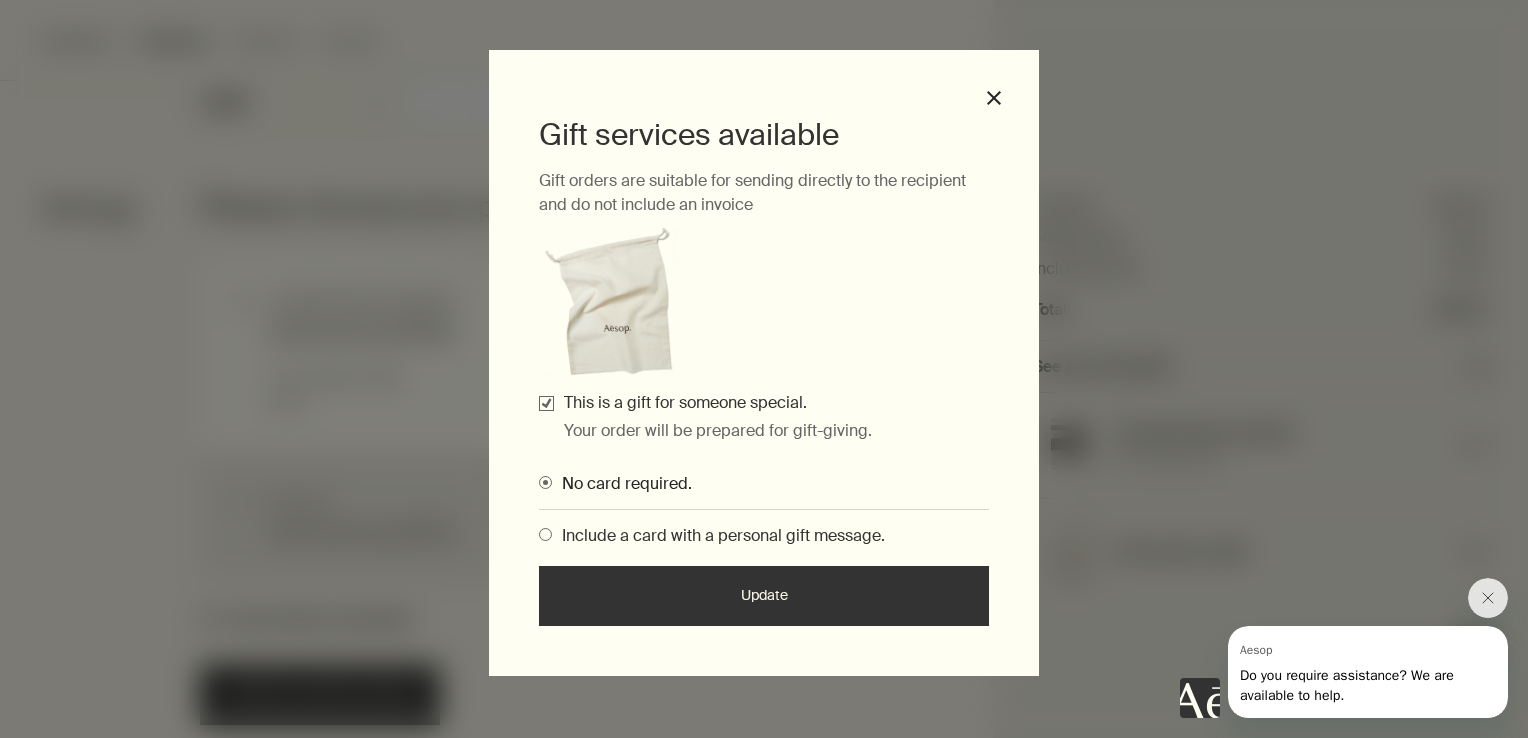 click at bounding box center [545, 534] 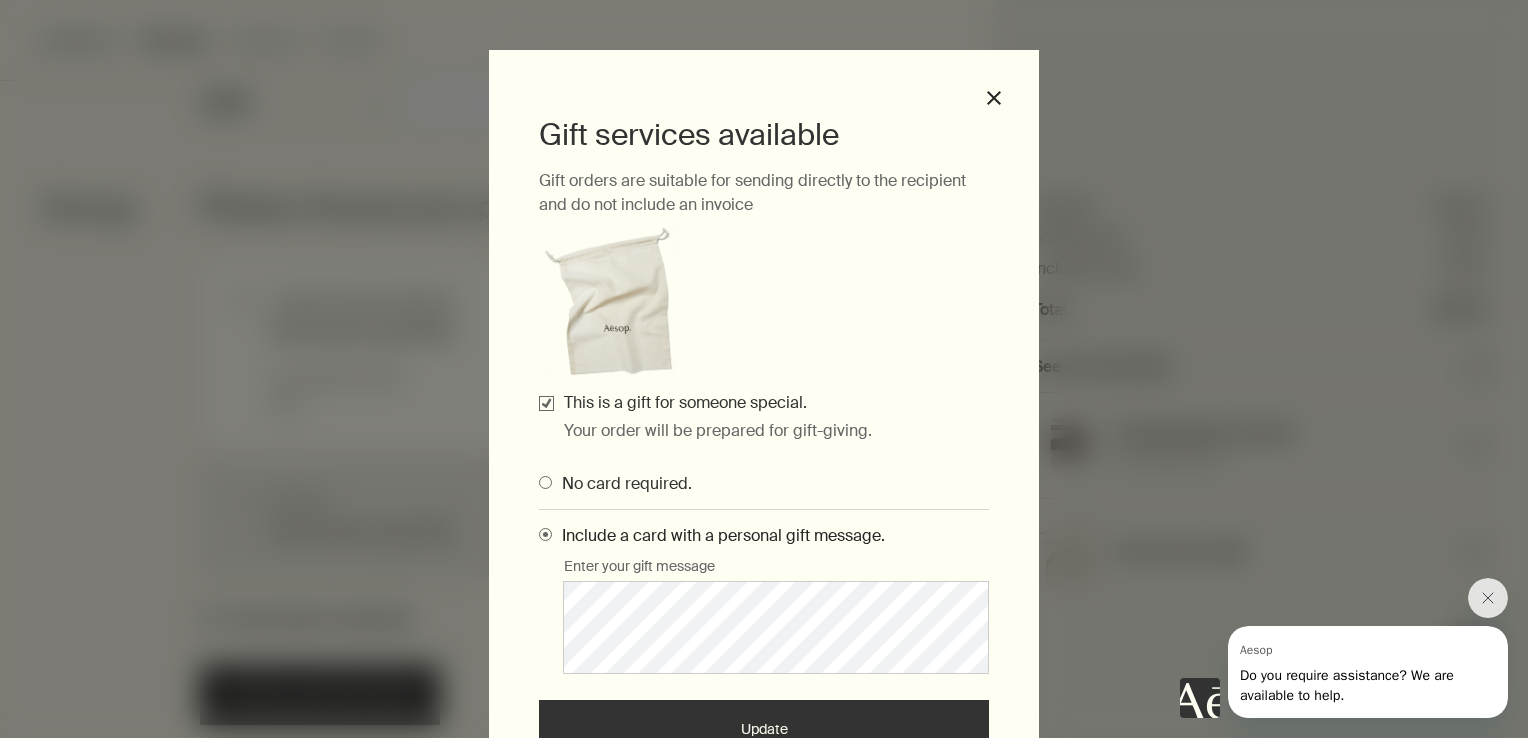 click on "Include a card with a personal gift message. Enter your gift message" at bounding box center (764, 602) 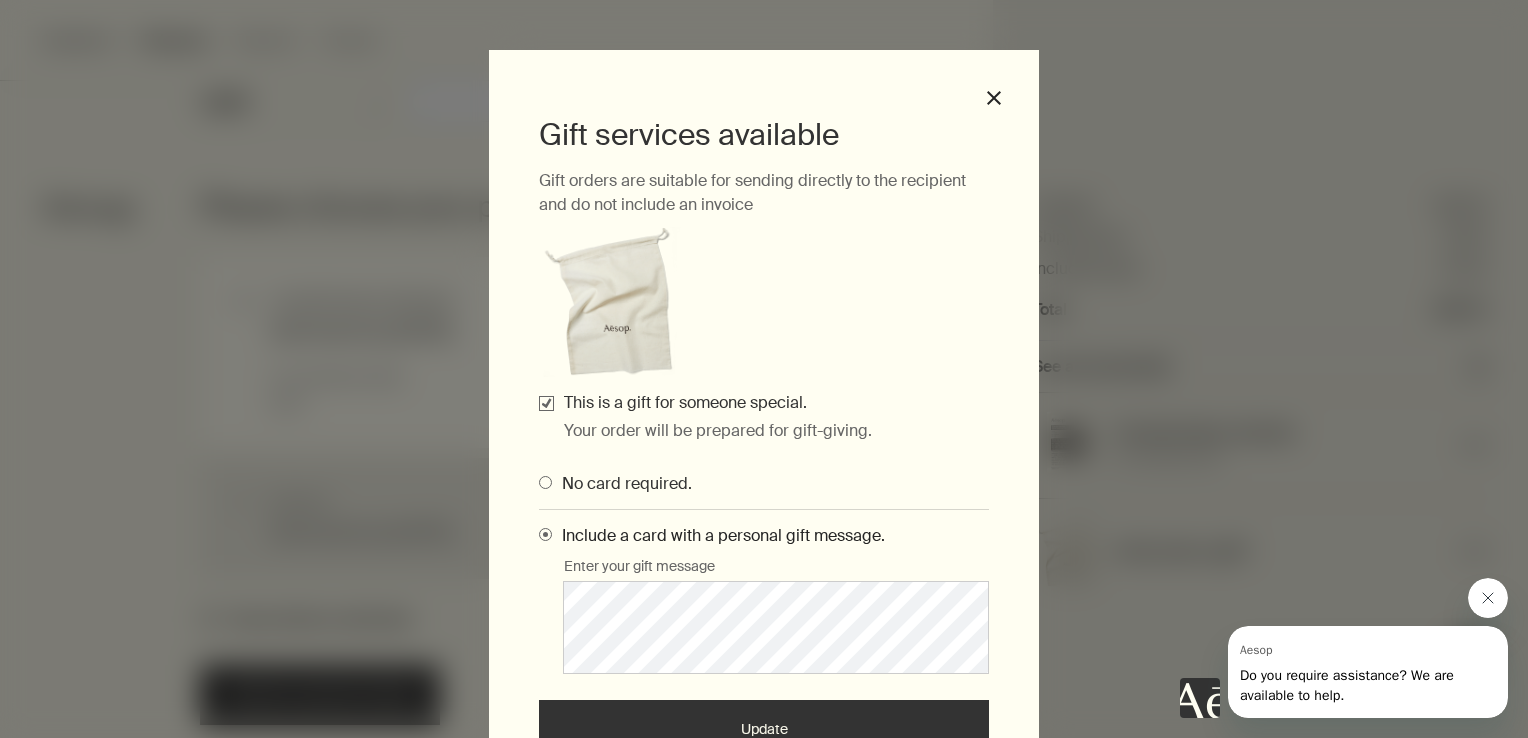 click at bounding box center (1488, 598) 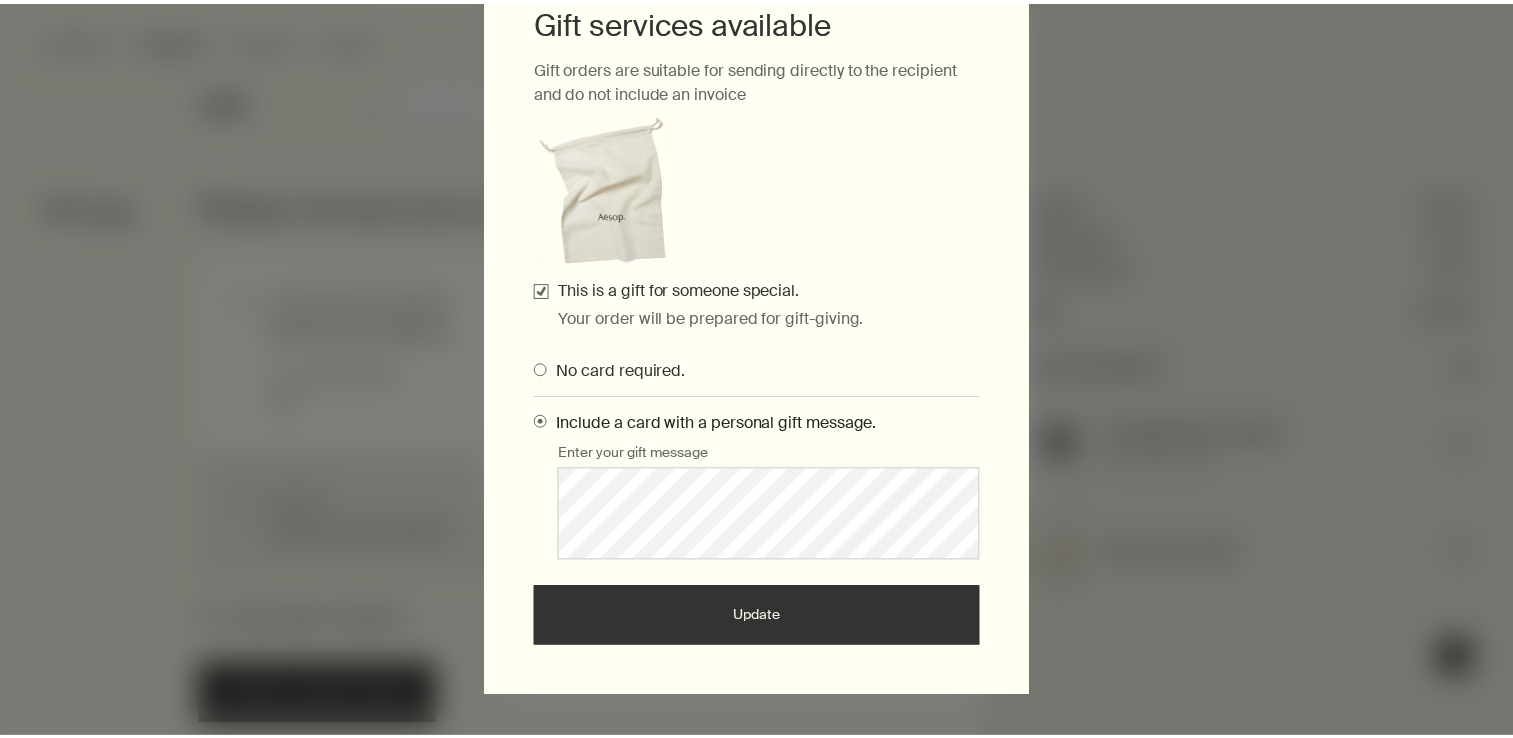 scroll, scrollTop: 120, scrollLeft: 0, axis: vertical 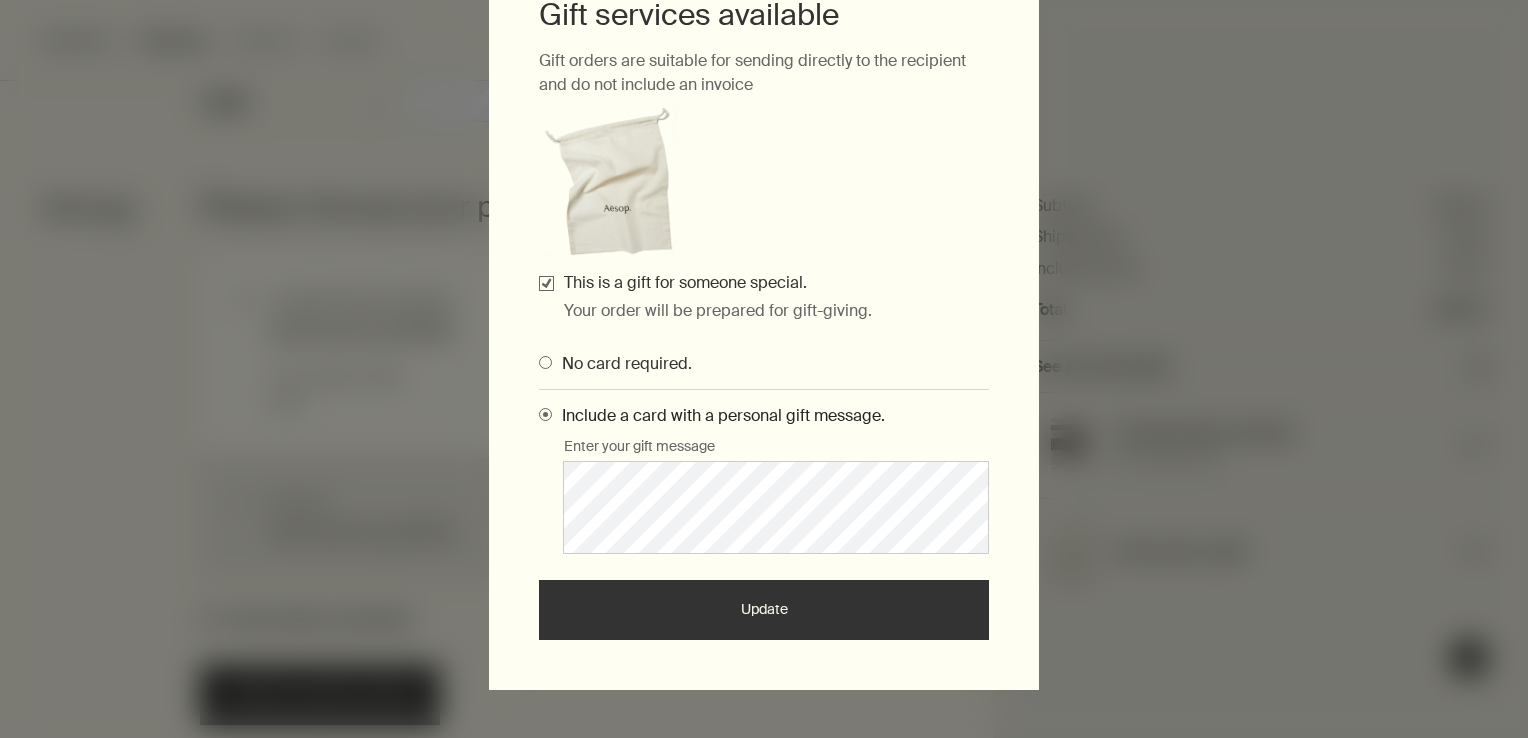 click on "Update" at bounding box center (764, 610) 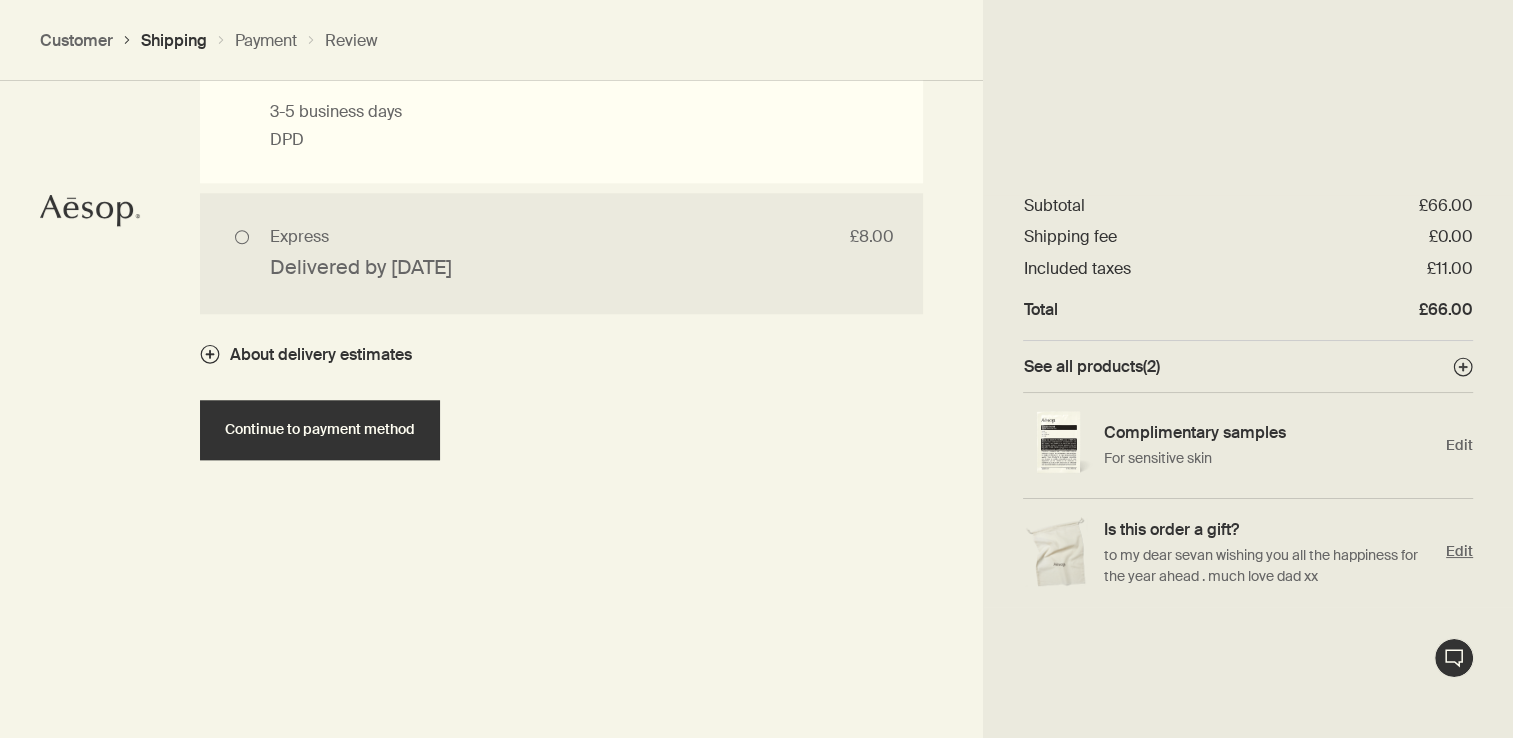 scroll, scrollTop: 2009, scrollLeft: 0, axis: vertical 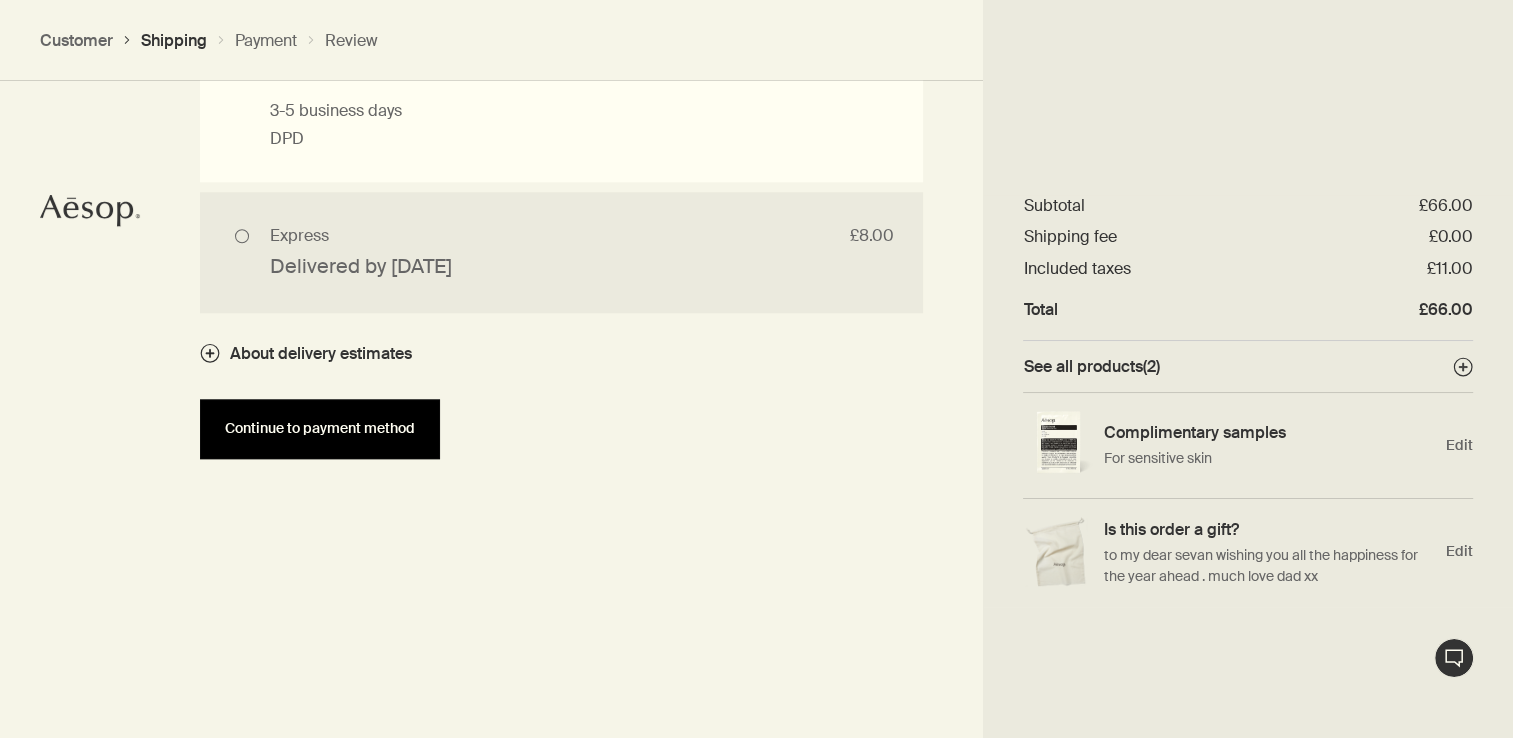 click on "Continue to payment method" at bounding box center (320, 428) 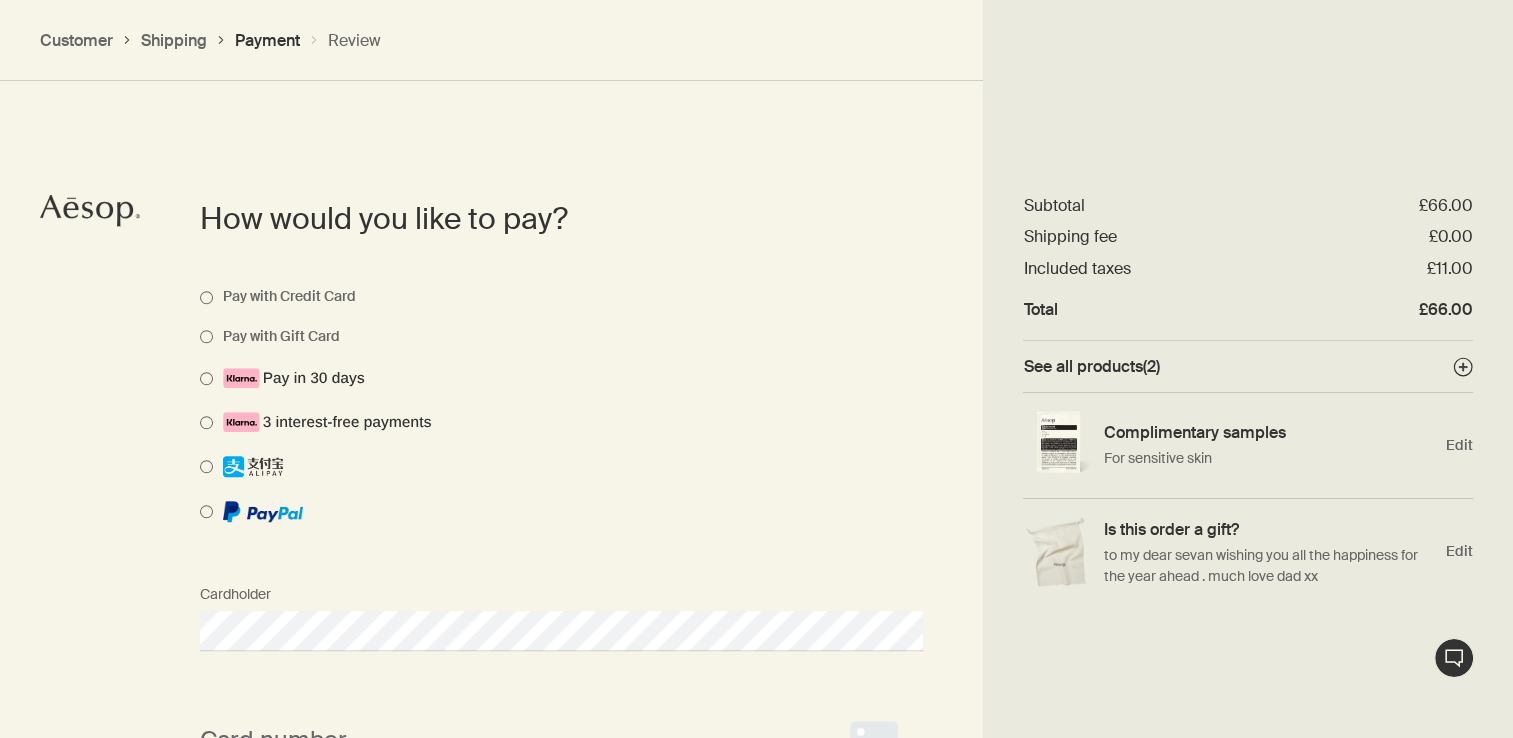scroll, scrollTop: 1492, scrollLeft: 0, axis: vertical 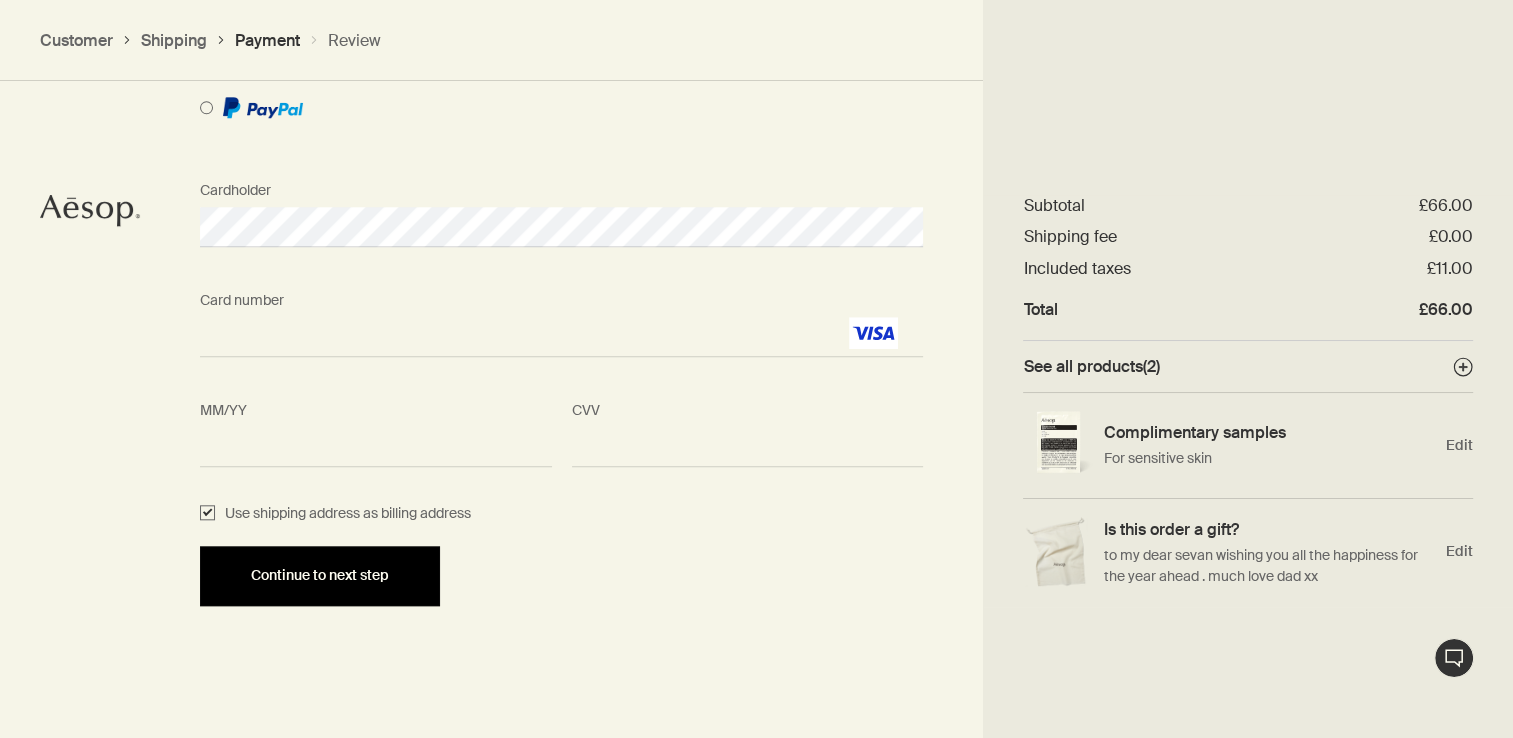 click on "Continue to next step" at bounding box center [320, 575] 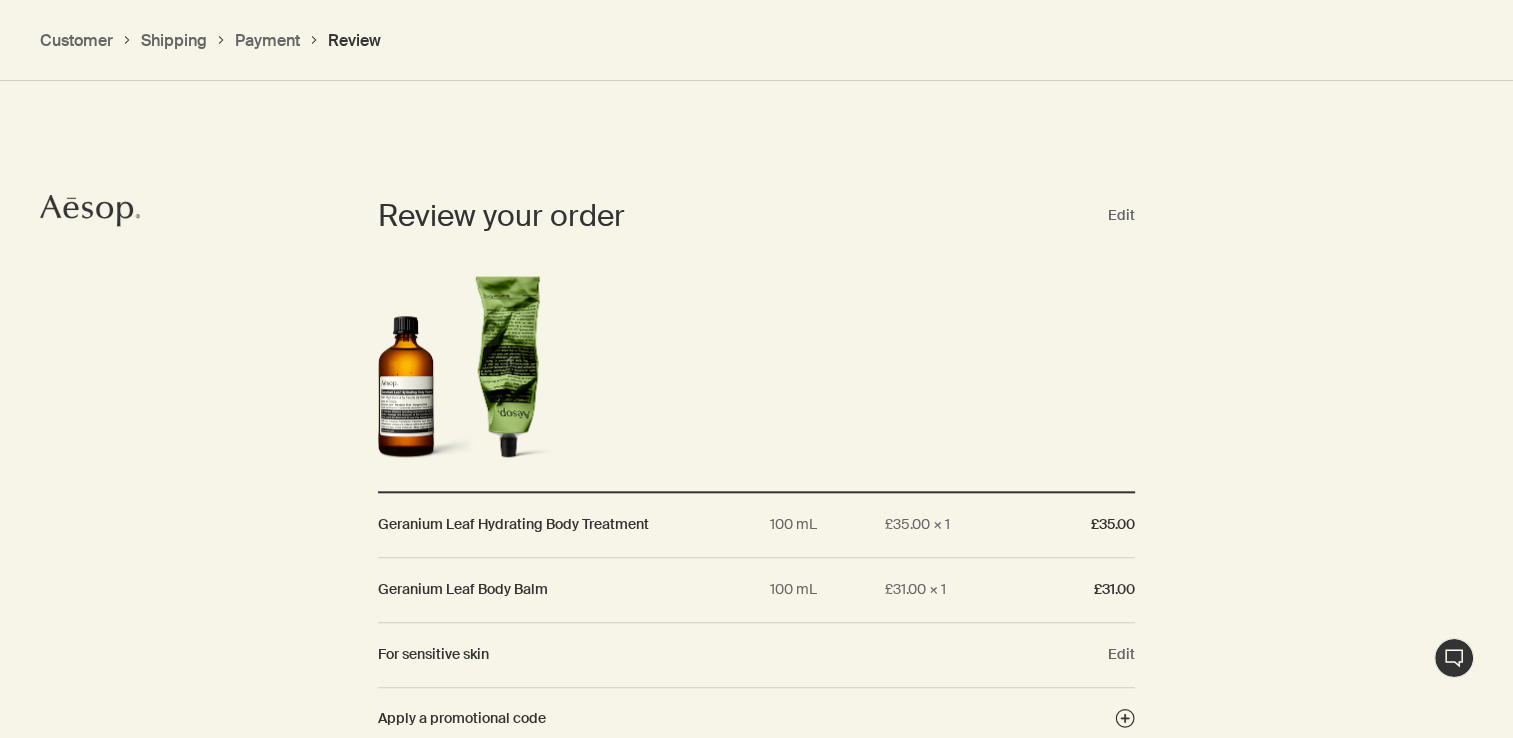 scroll, scrollTop: 1869, scrollLeft: 0, axis: vertical 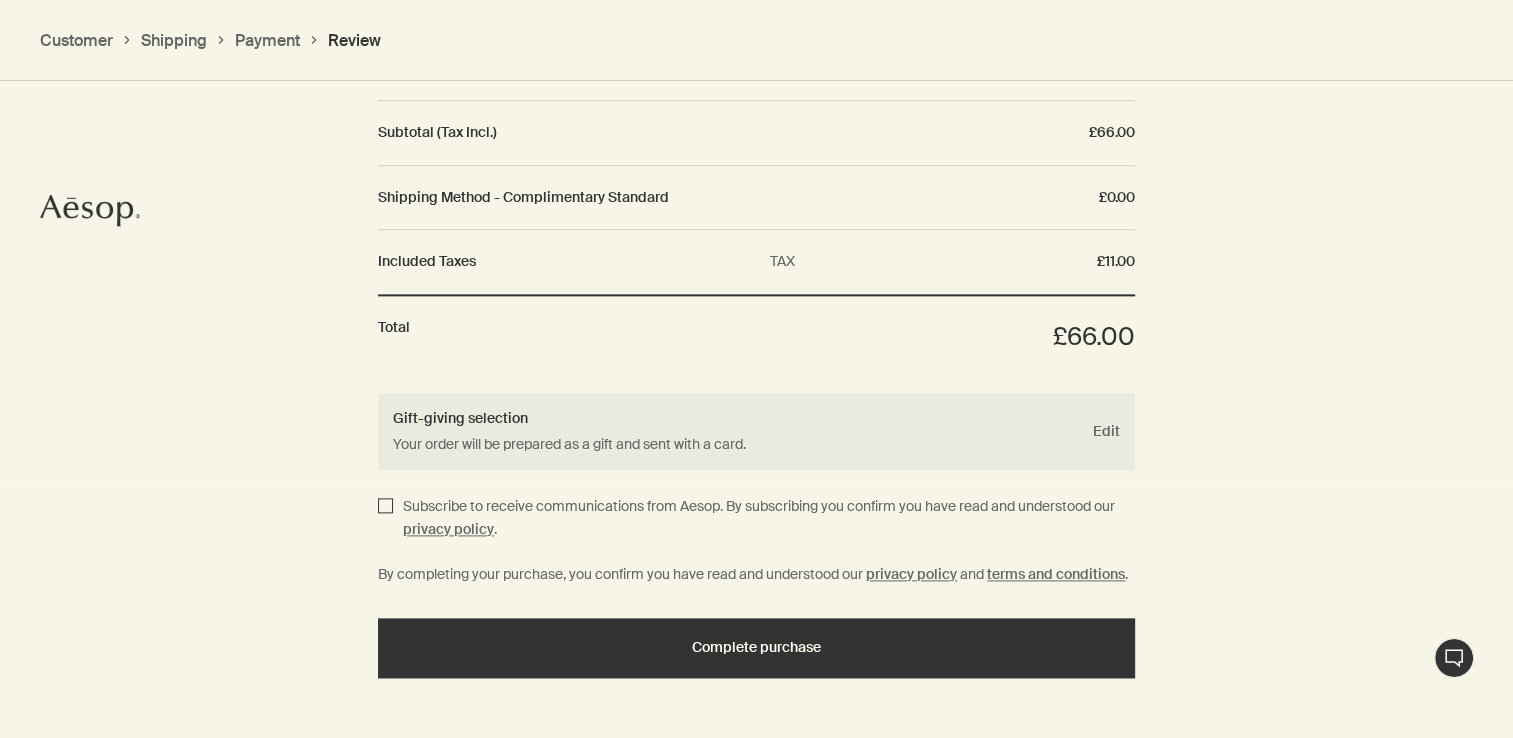 click on "Subscribe to receive communications from Aesop. By subscribing you confirm you have read and understood our   privacy policy ." at bounding box center [385, 519] 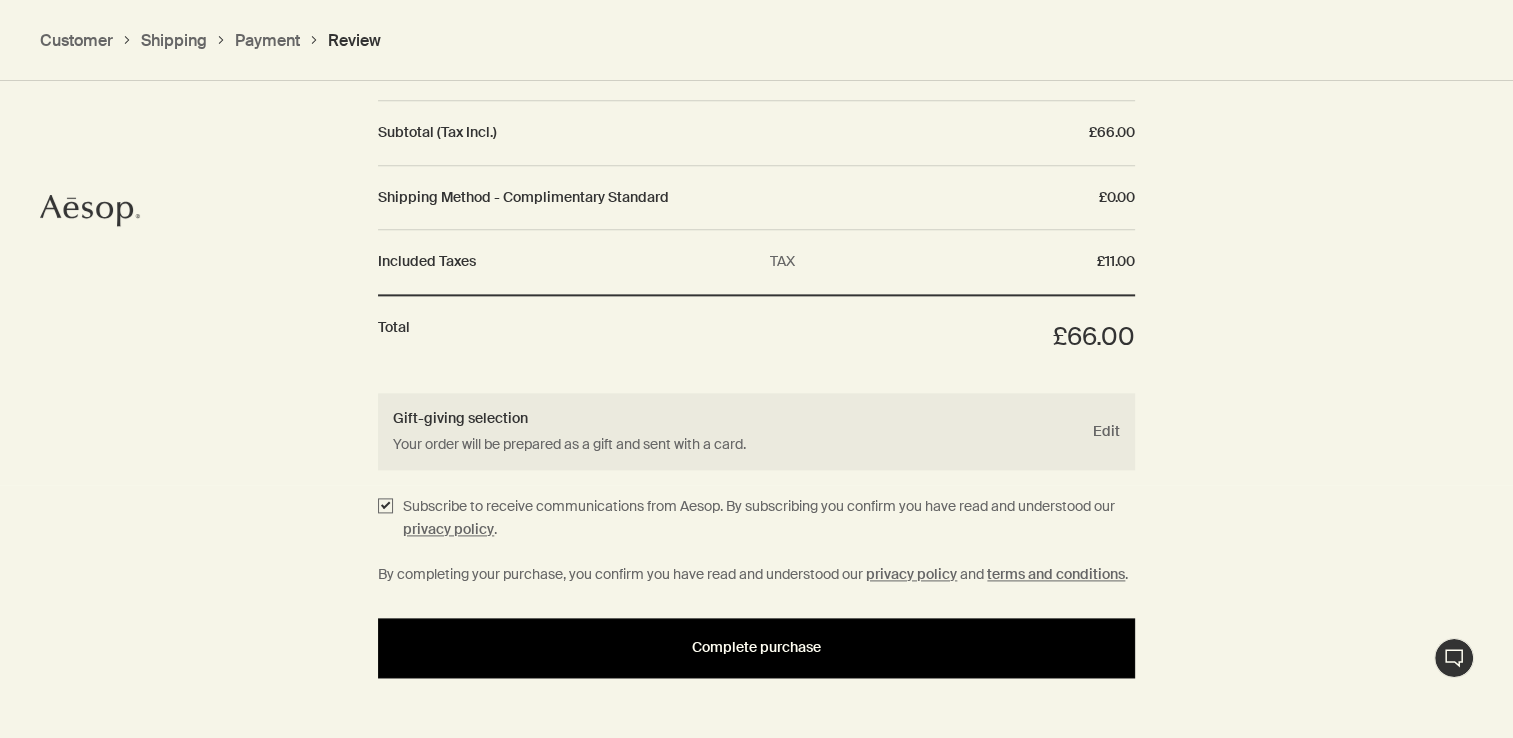 click on "Complete purchase" at bounding box center (756, 648) 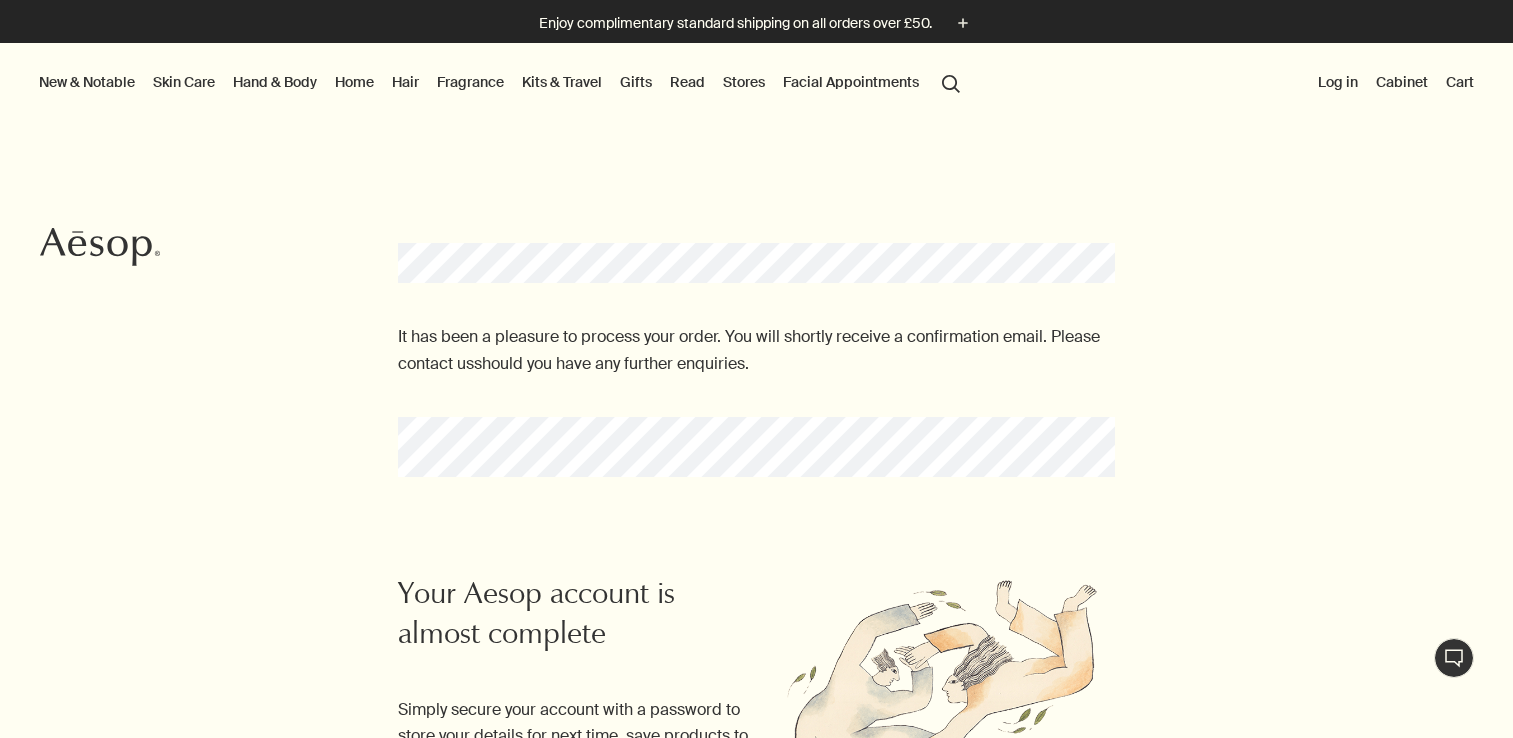 scroll, scrollTop: 0, scrollLeft: 0, axis: both 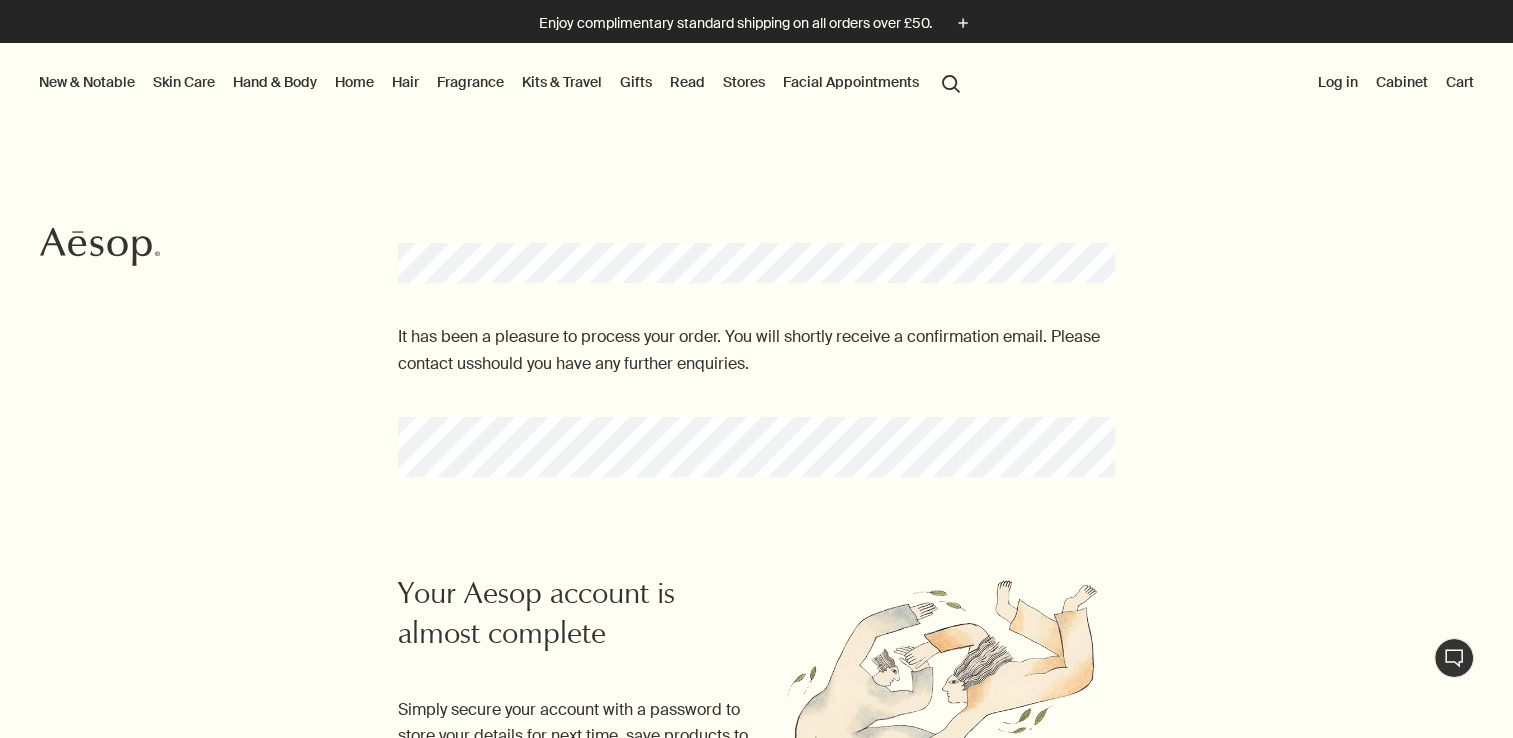 drag, startPoint x: 438, startPoint y: 482, endPoint x: 1388, endPoint y: 472, distance: 950.0526 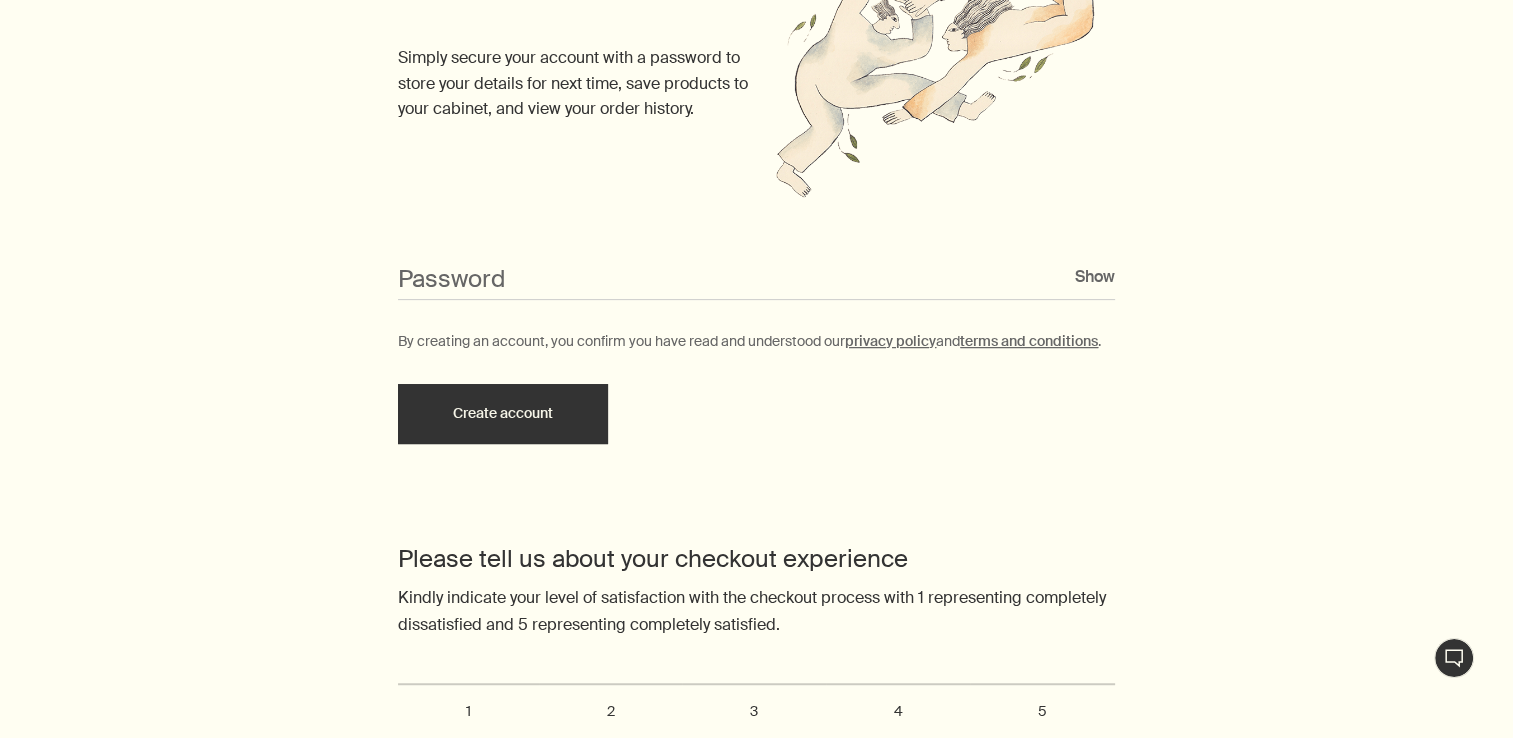 scroll, scrollTop: 686, scrollLeft: 0, axis: vertical 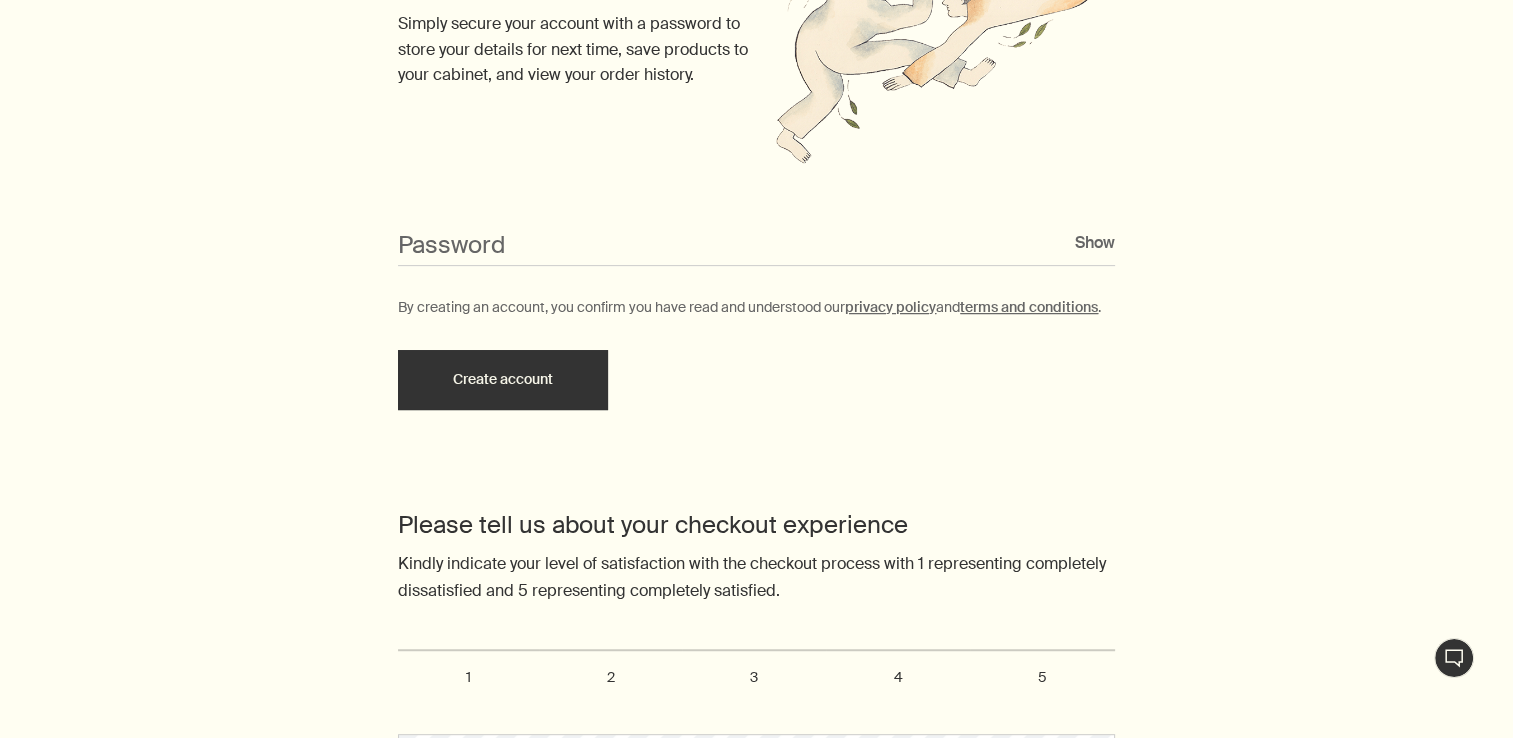 click on "Password" at bounding box center [756, 235] 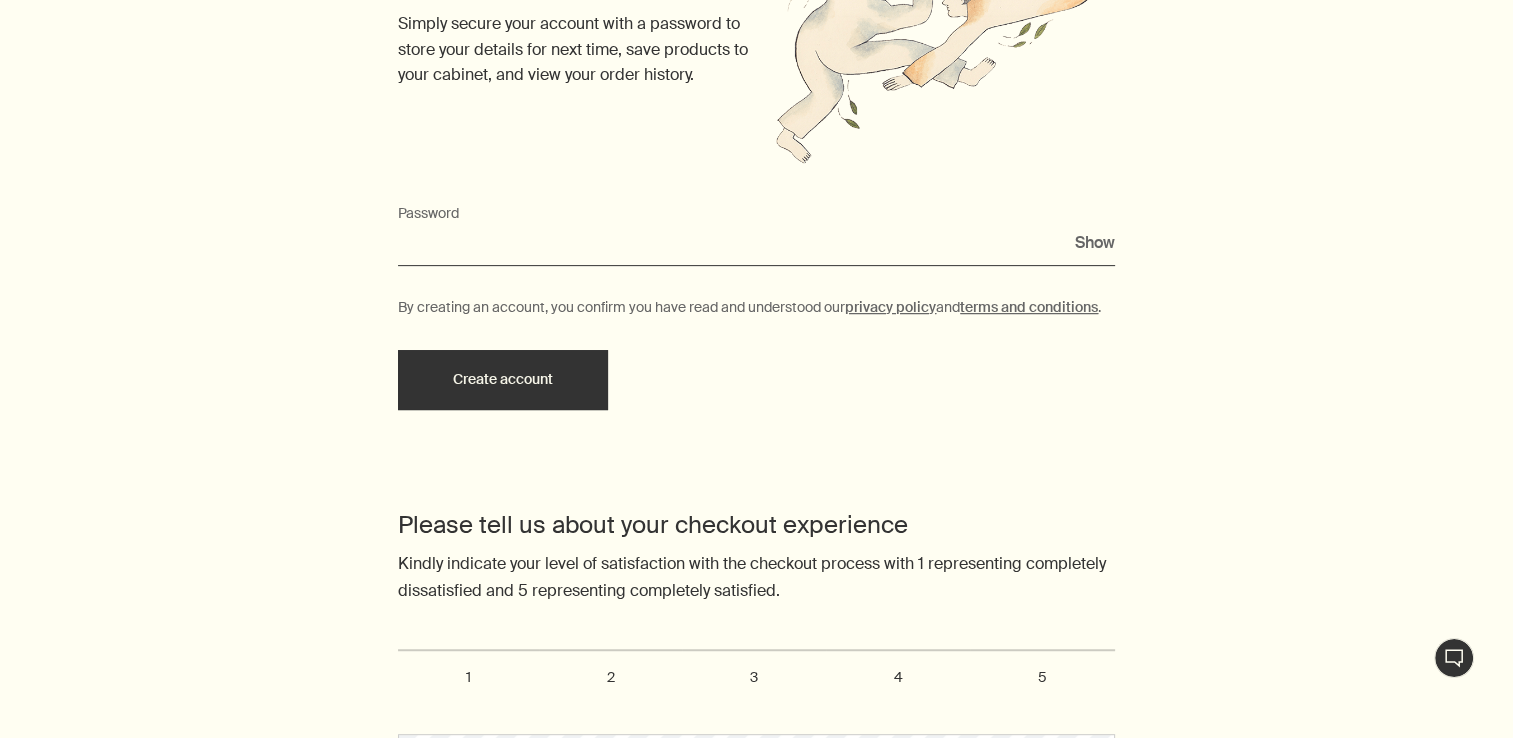 click on "Password" at bounding box center [756, 247] 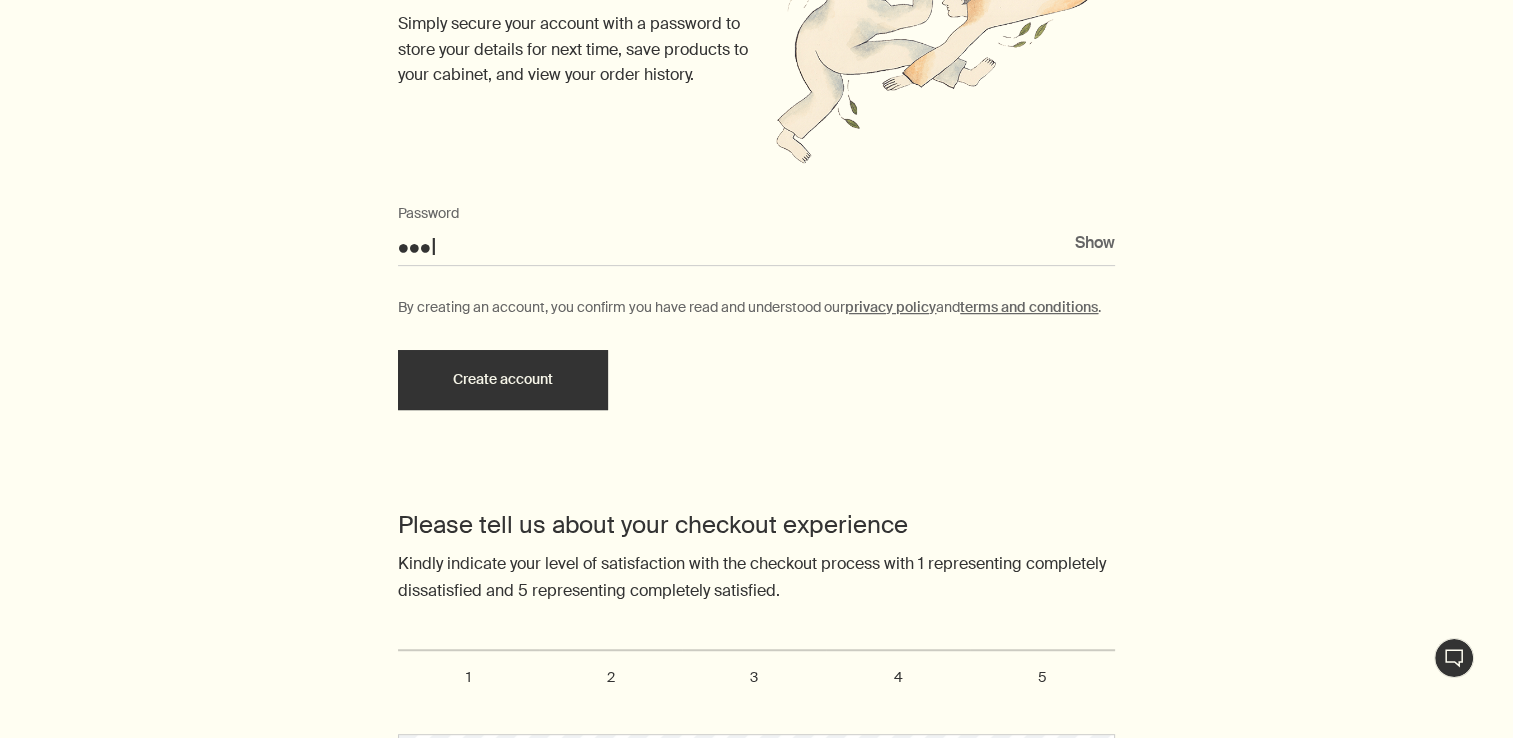 click on "Show" at bounding box center (1095, 242) 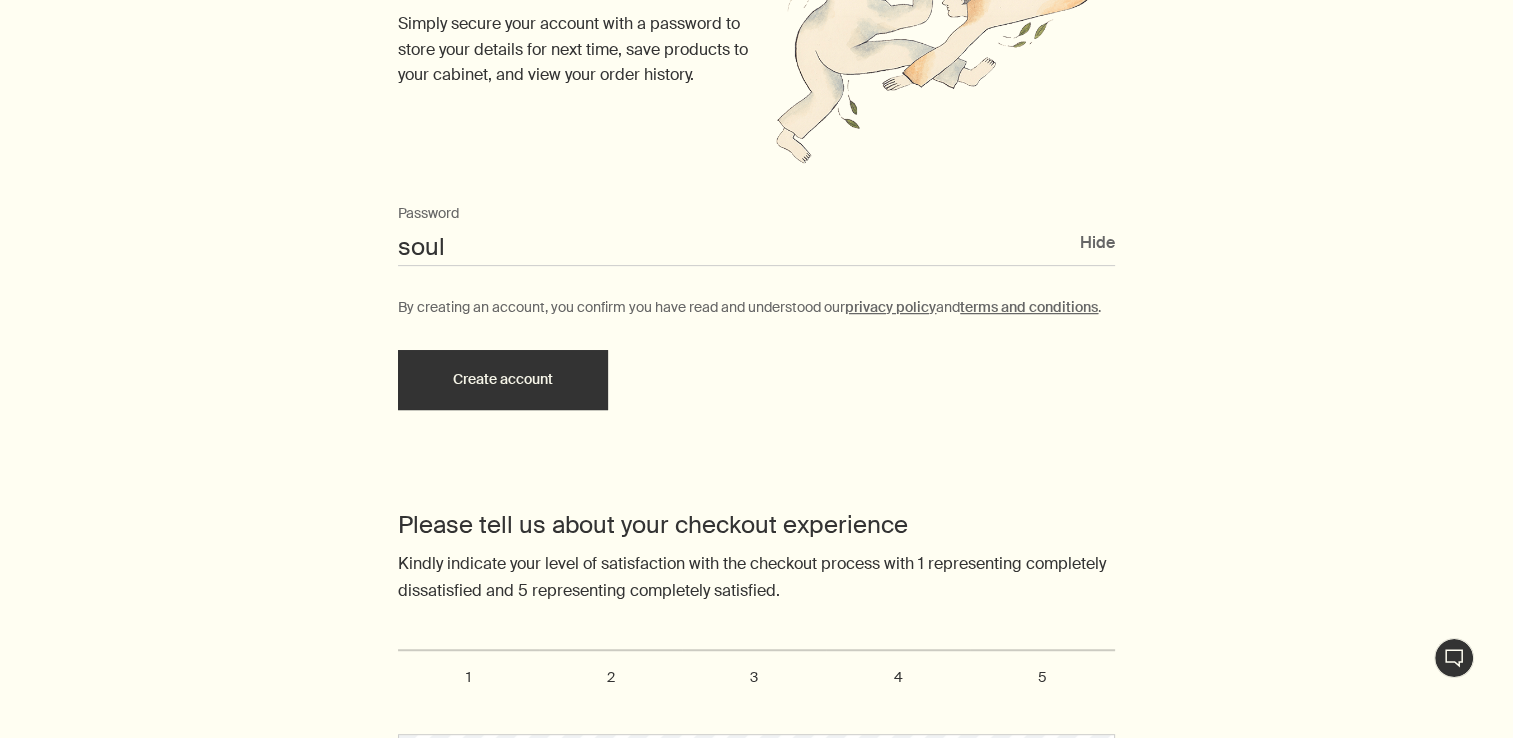 type 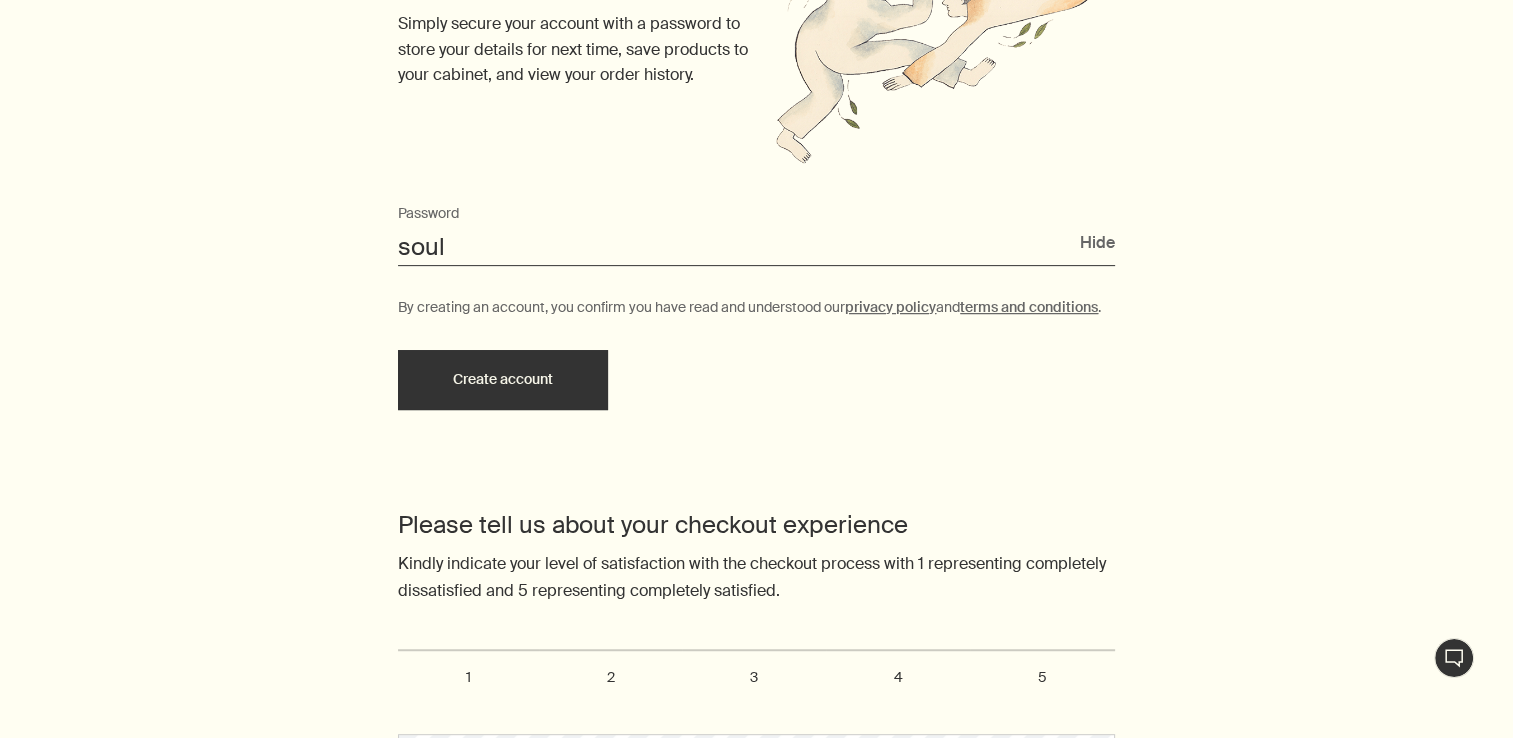 click on "soul" at bounding box center (756, 247) 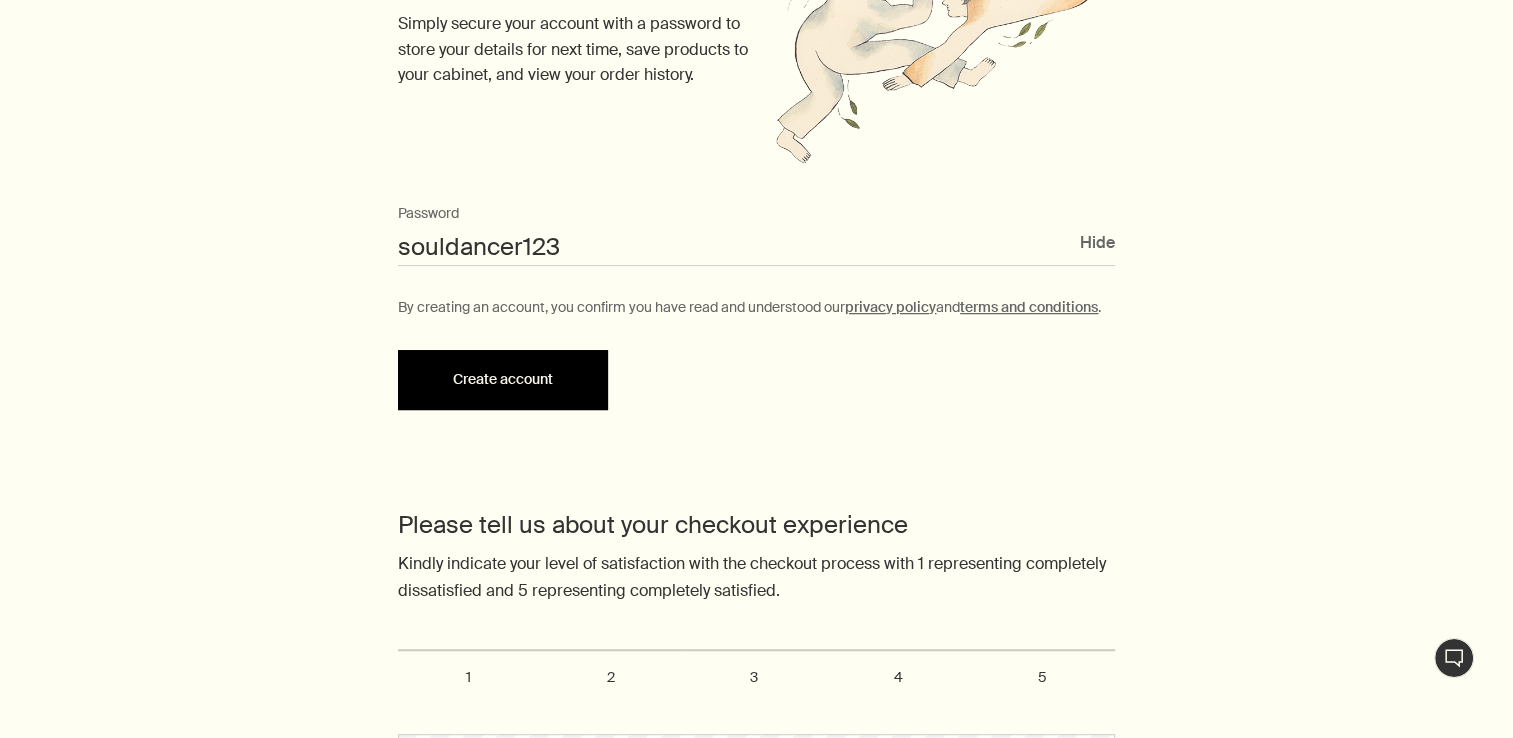 click on "Create account" at bounding box center (503, 380) 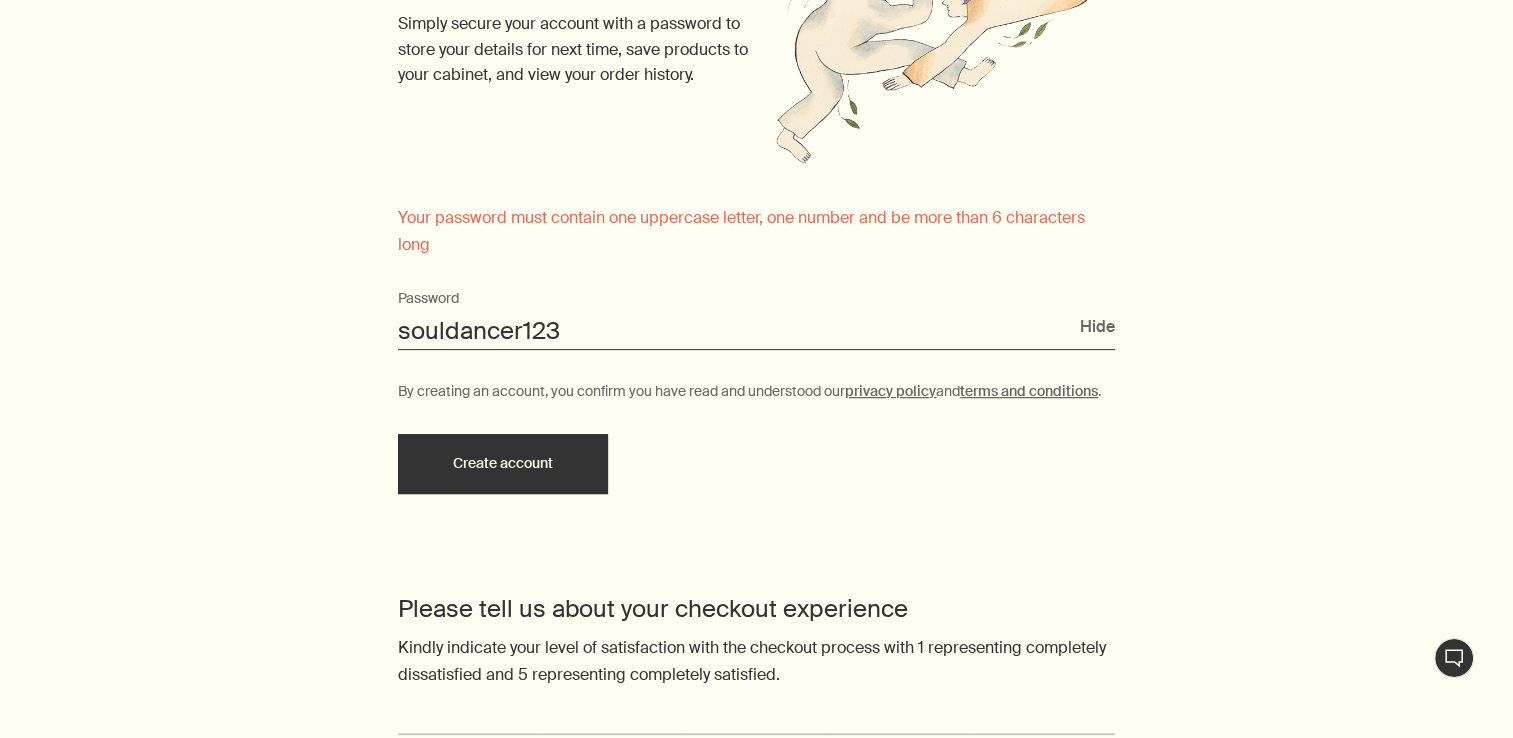click on "souldancer123" at bounding box center [756, 331] 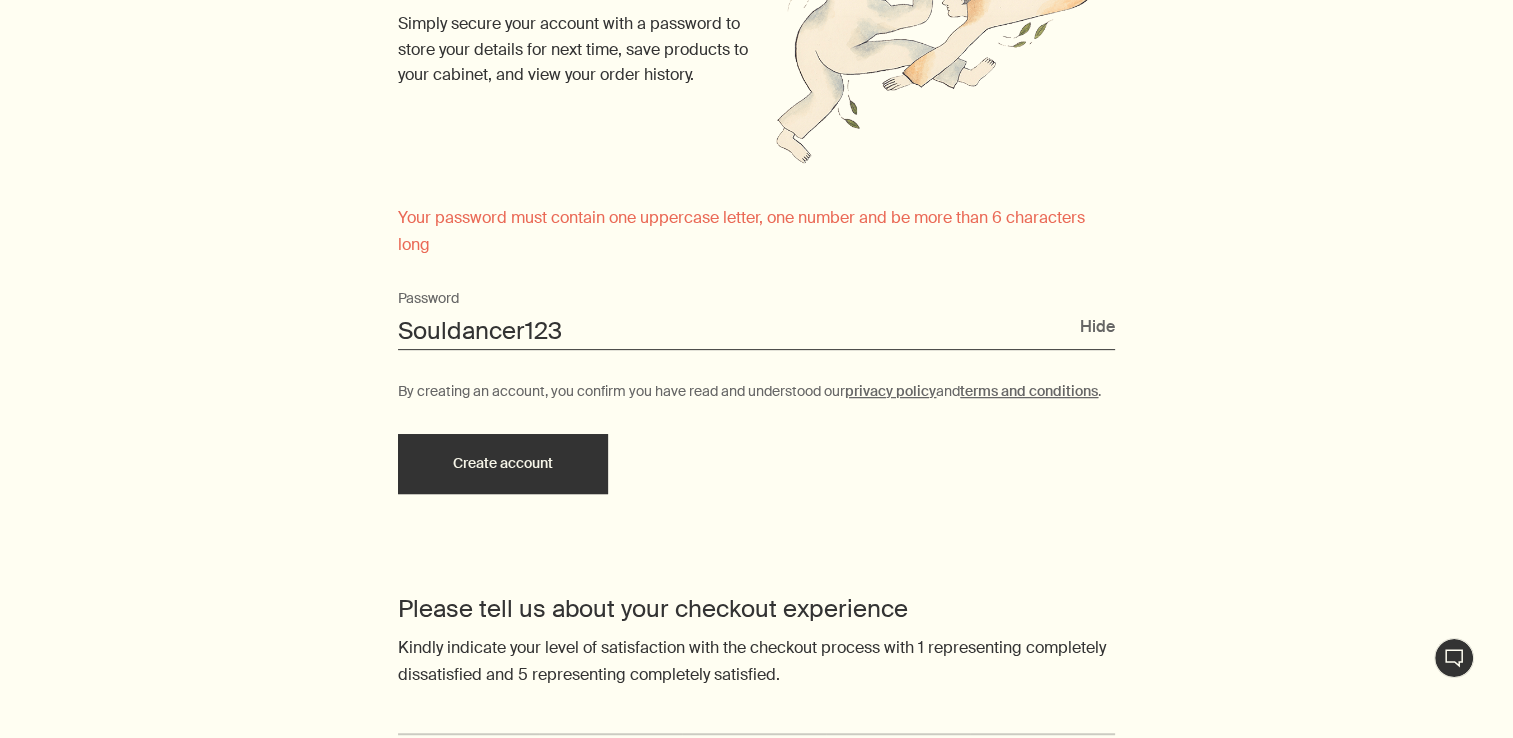 click on "Souldancer123" at bounding box center (756, 331) 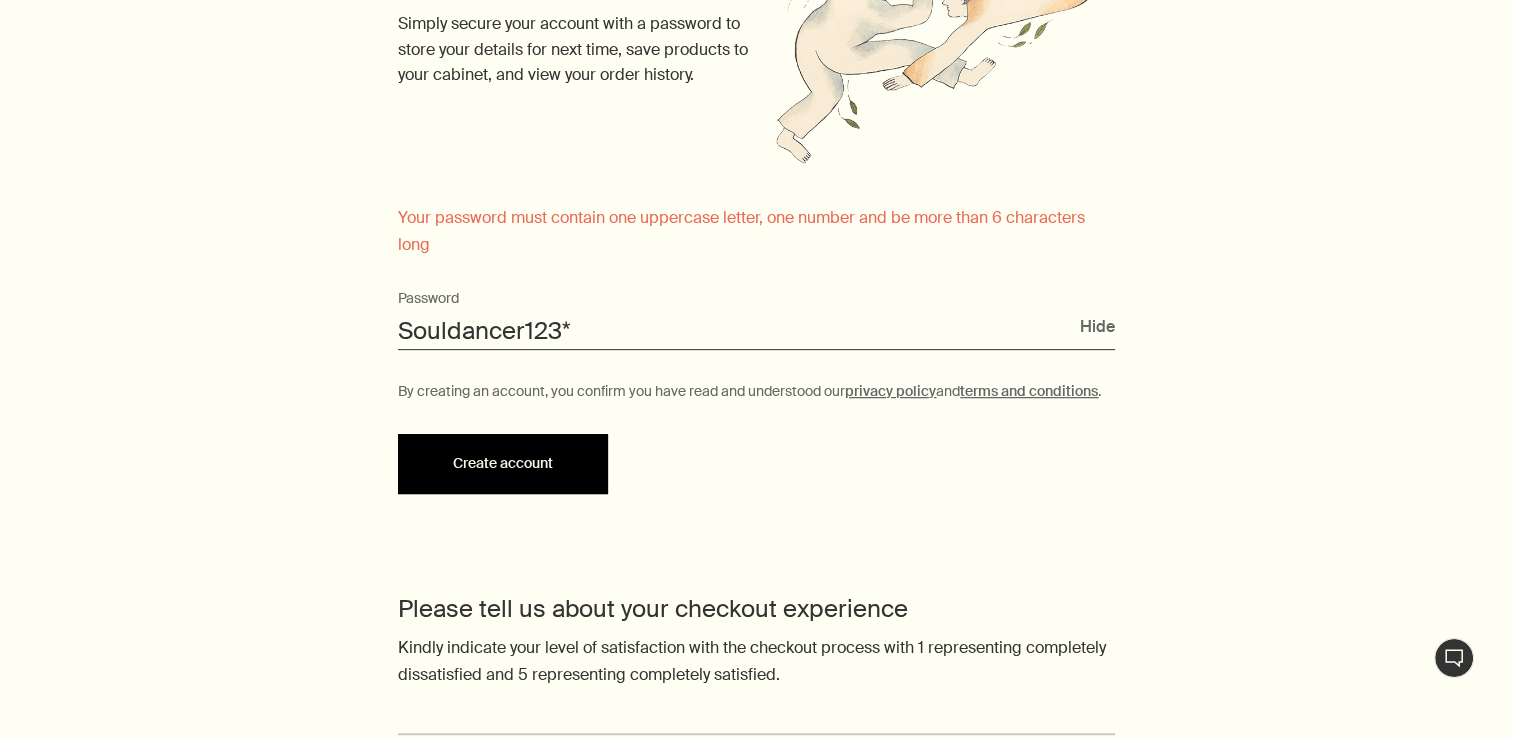 type on "Souldancer123*" 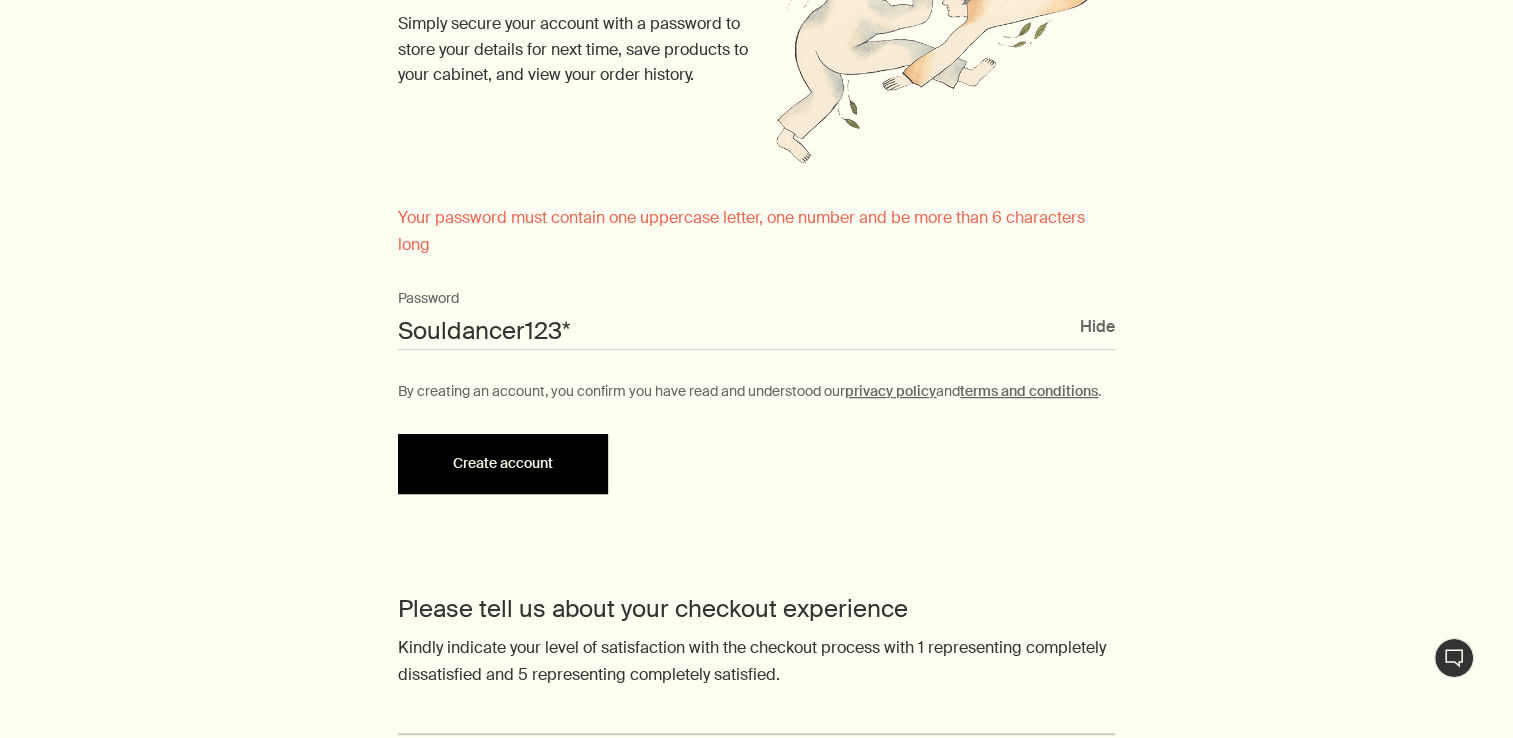 click on "Create account" at bounding box center [503, 464] 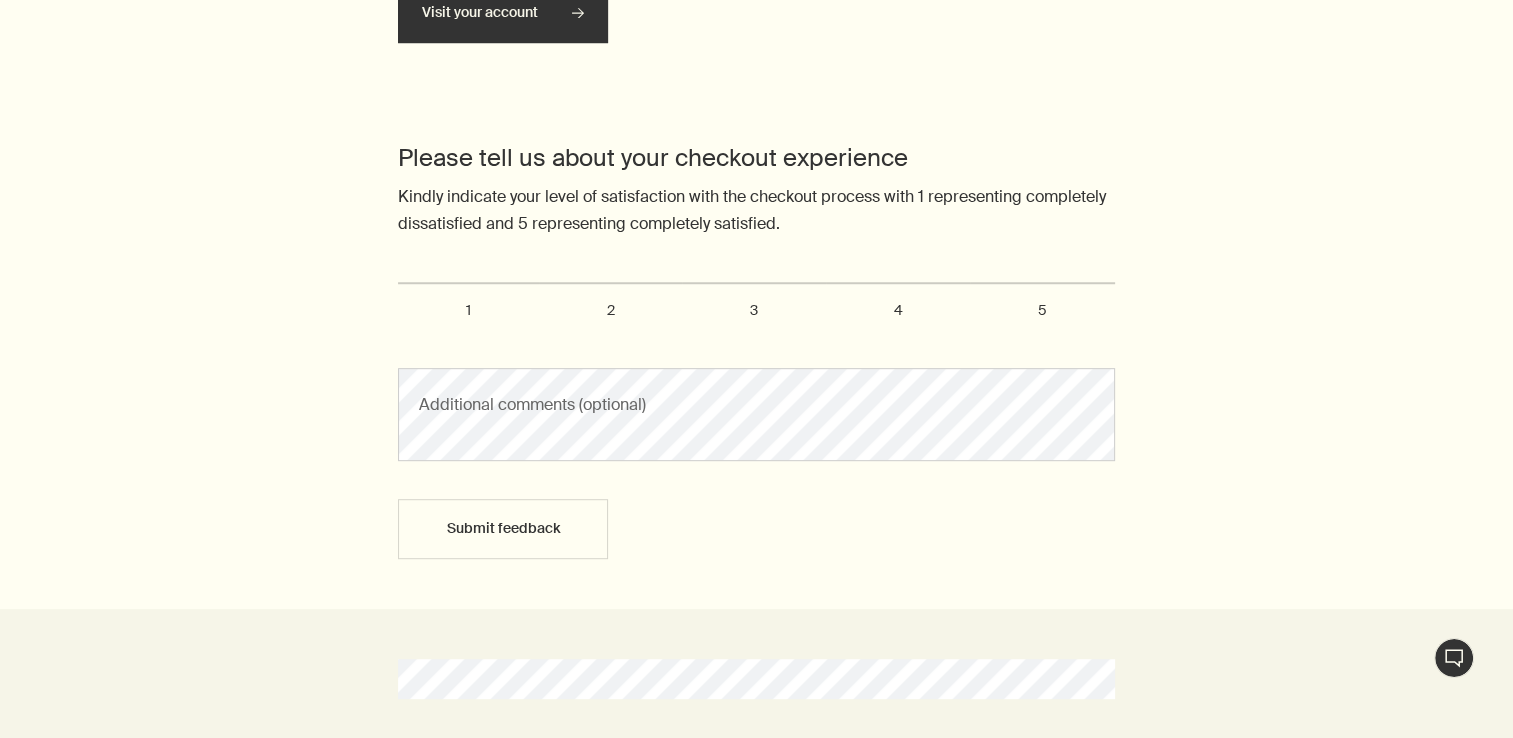 scroll, scrollTop: 1000, scrollLeft: 0, axis: vertical 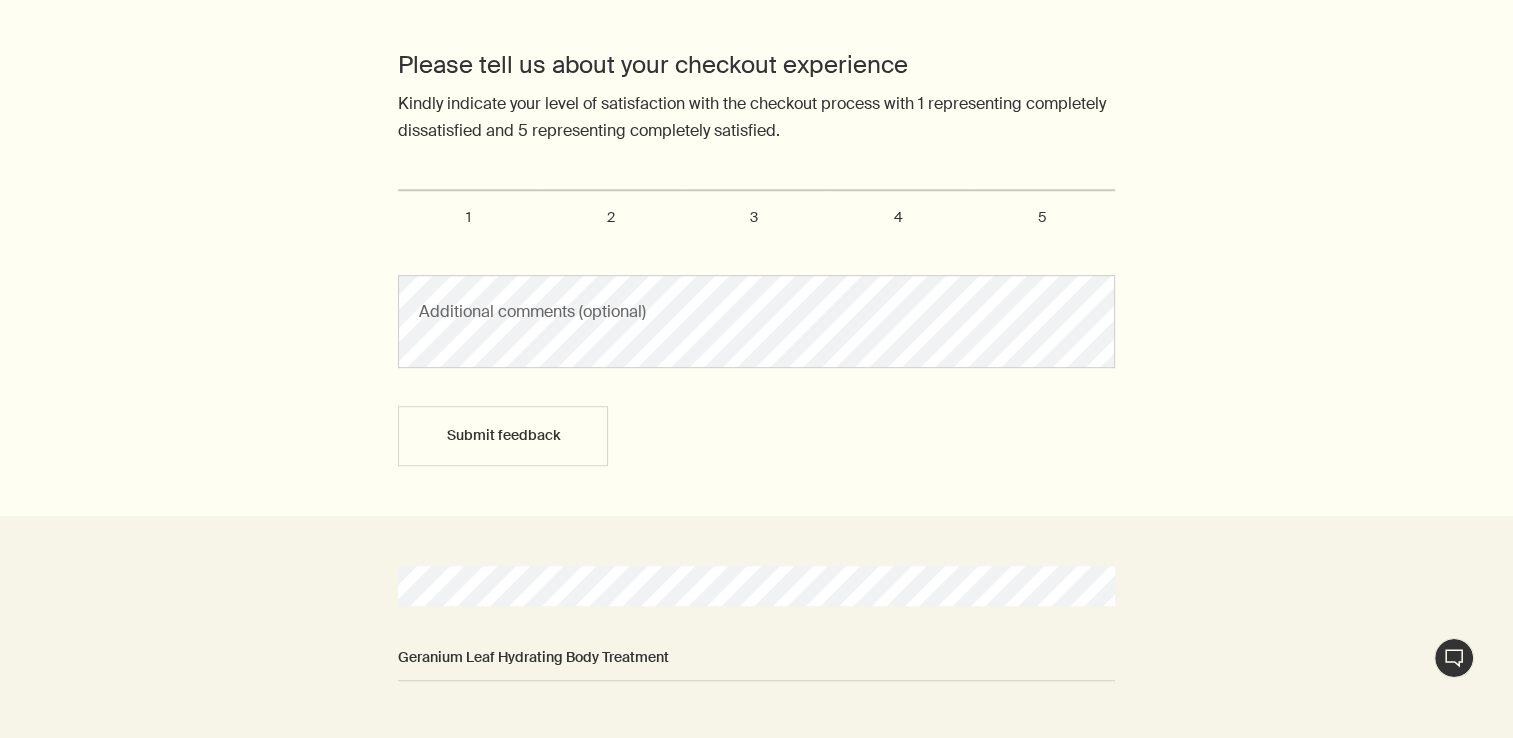 click on "5" at bounding box center [1042, 217] 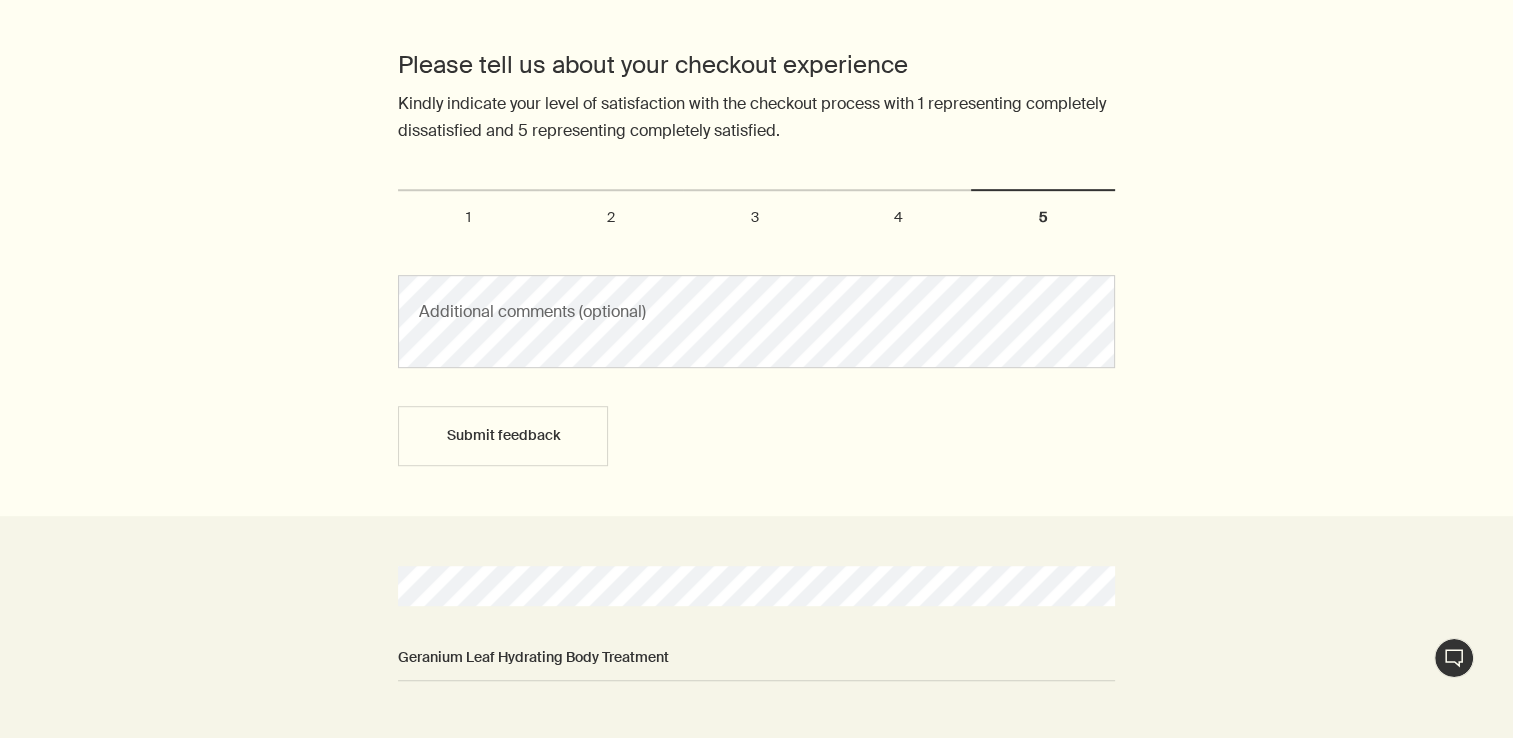 click on "5" at bounding box center [409, 198] 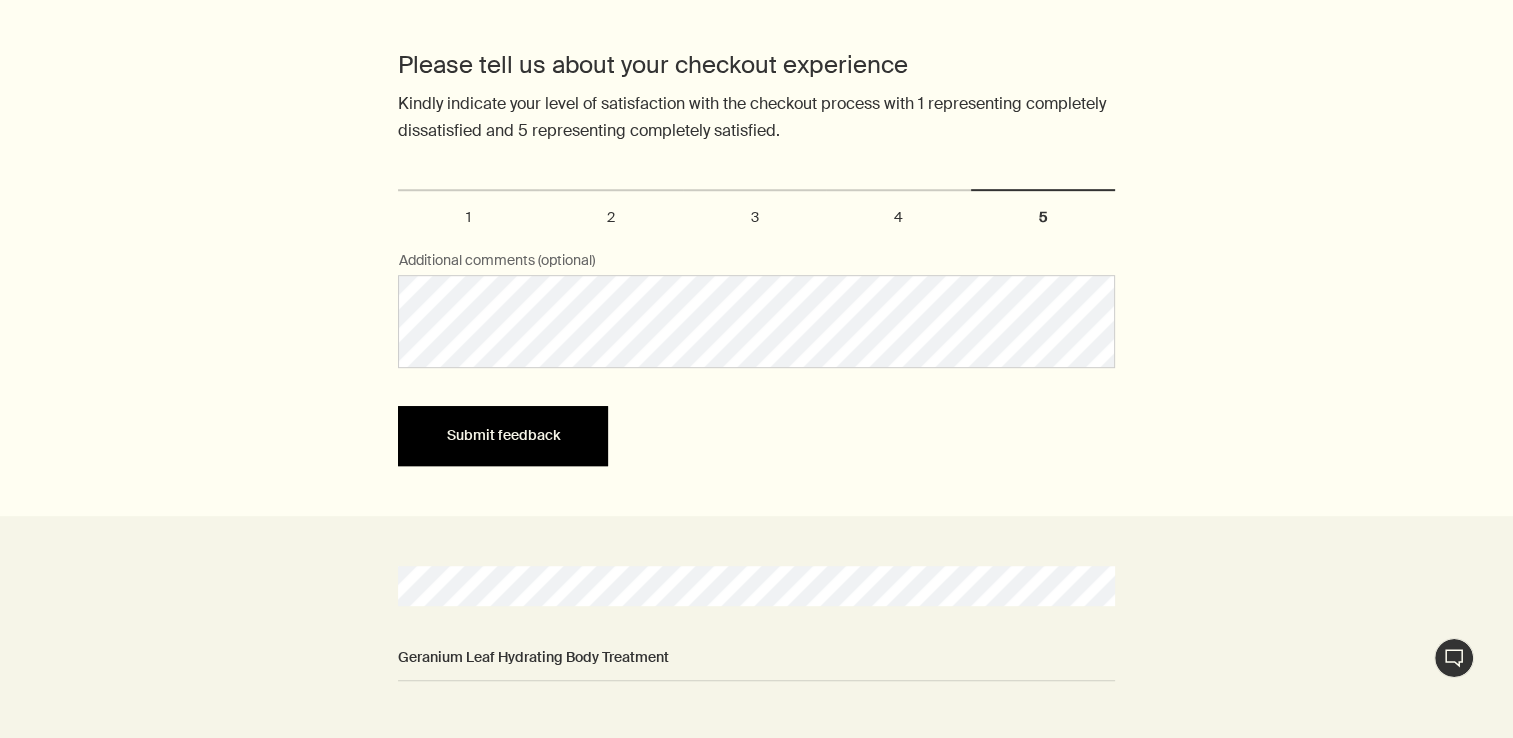 click on "Submit feedback" at bounding box center [503, 436] 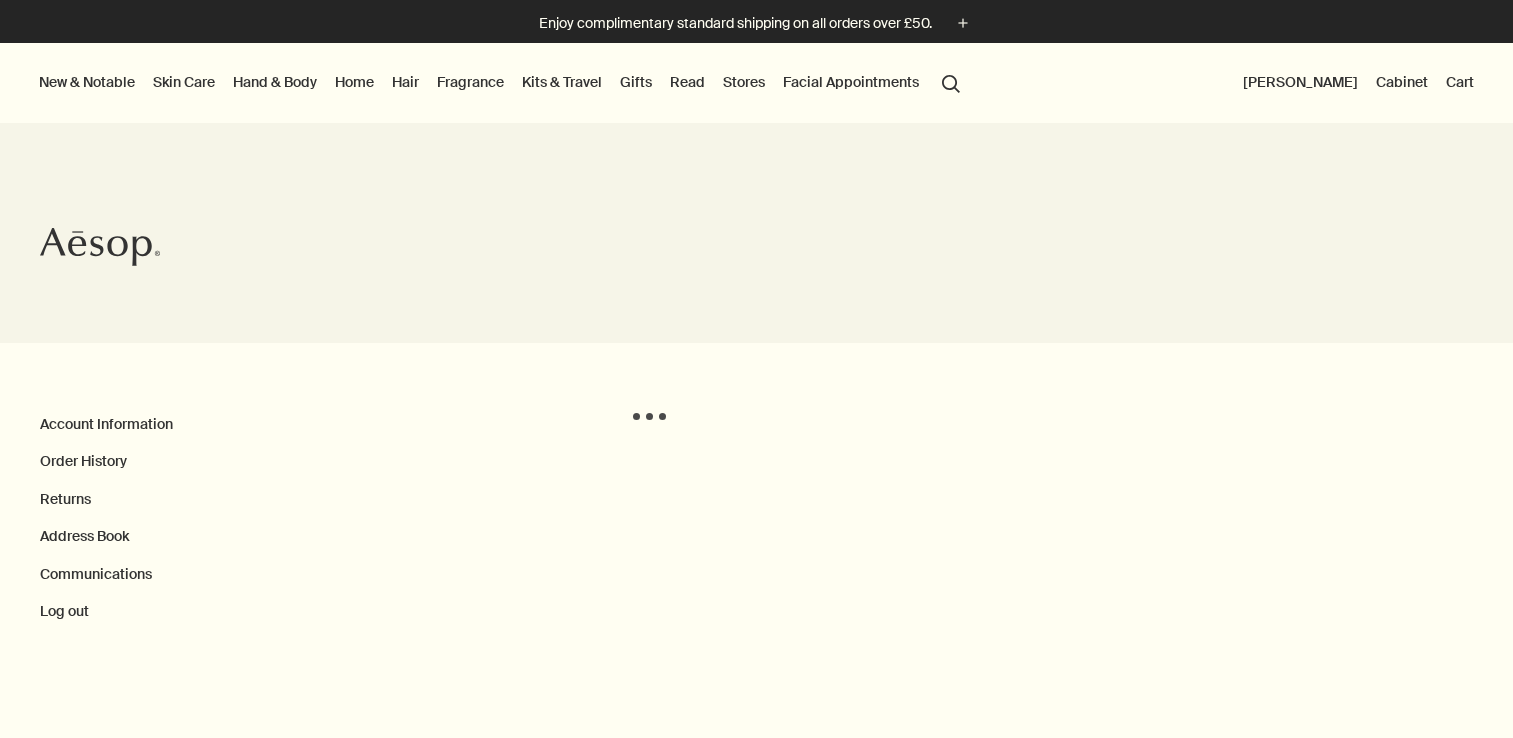 scroll, scrollTop: 0, scrollLeft: 0, axis: both 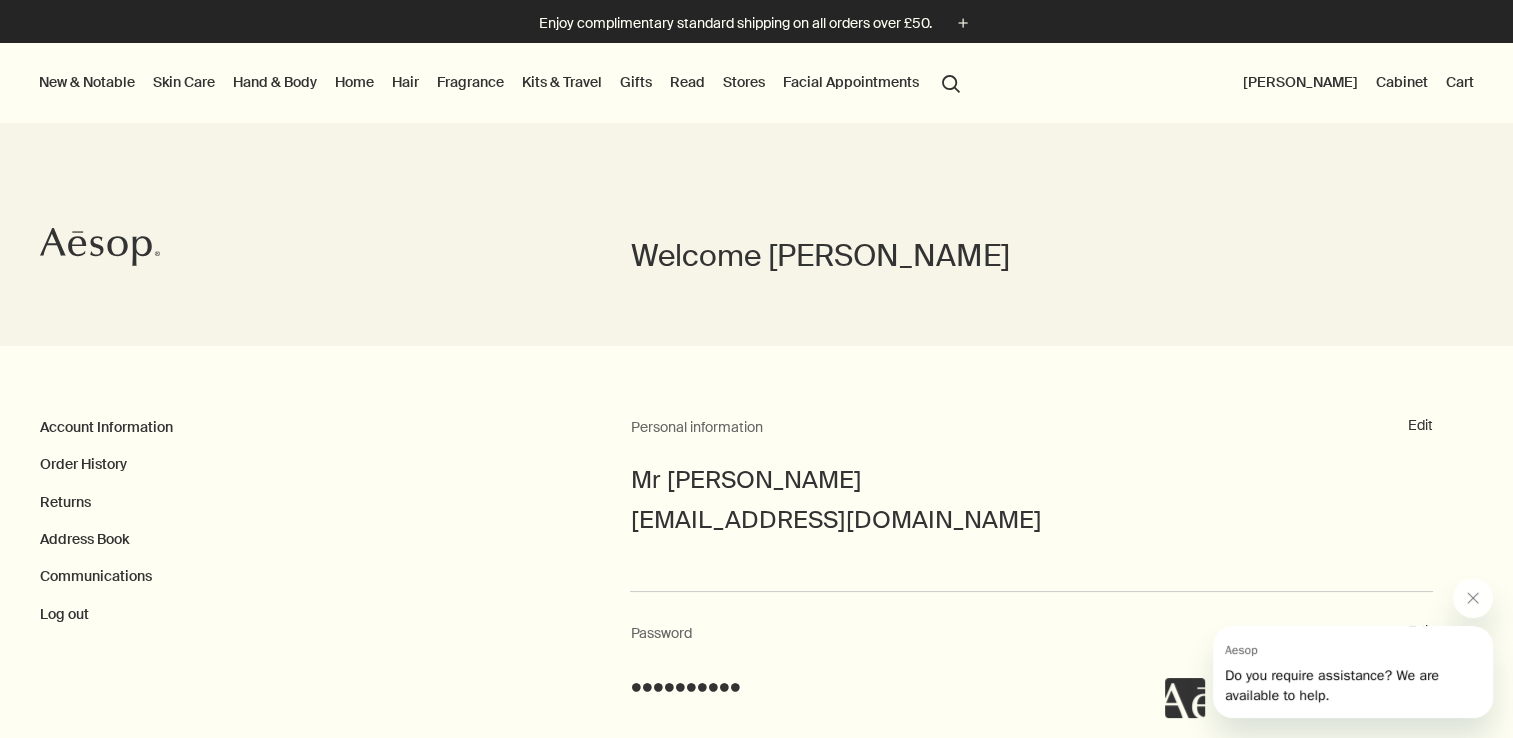 click on "Hand & Body" at bounding box center [275, 82] 